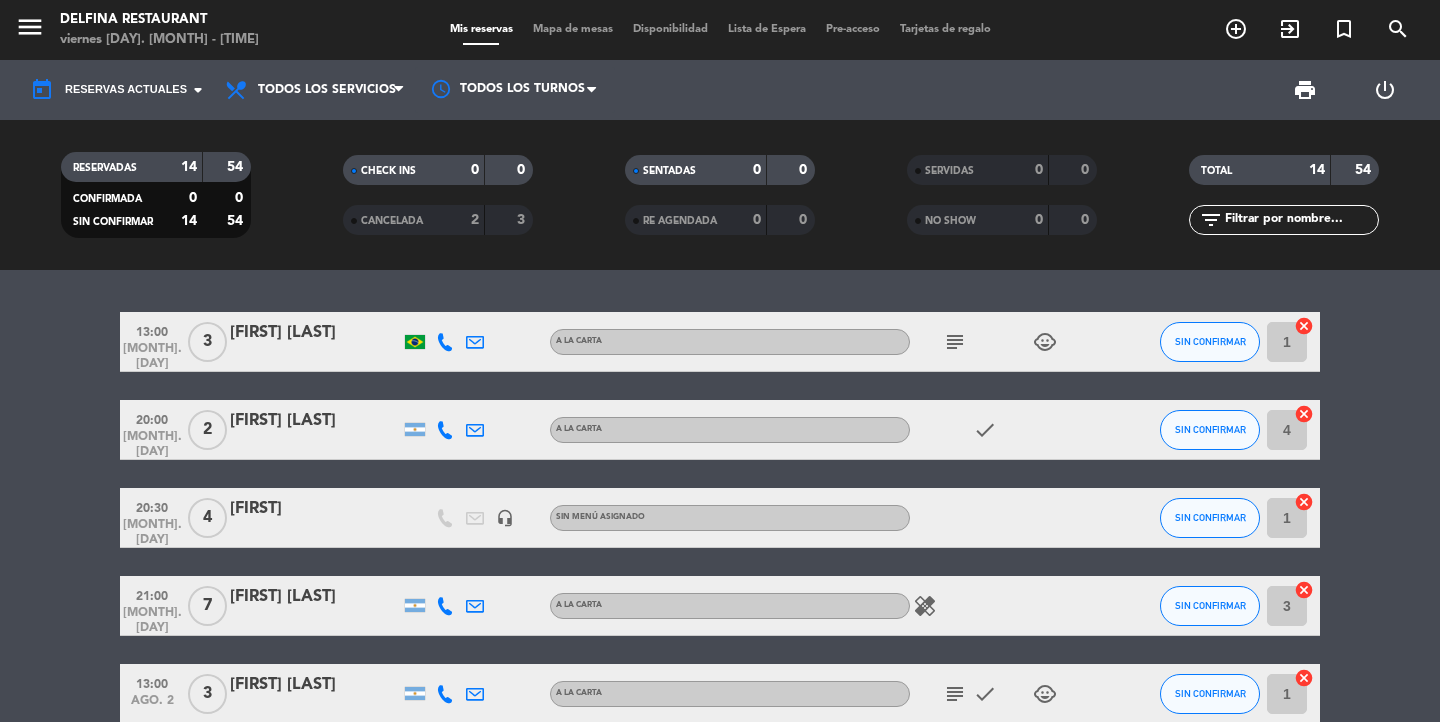 scroll, scrollTop: 0, scrollLeft: 0, axis: both 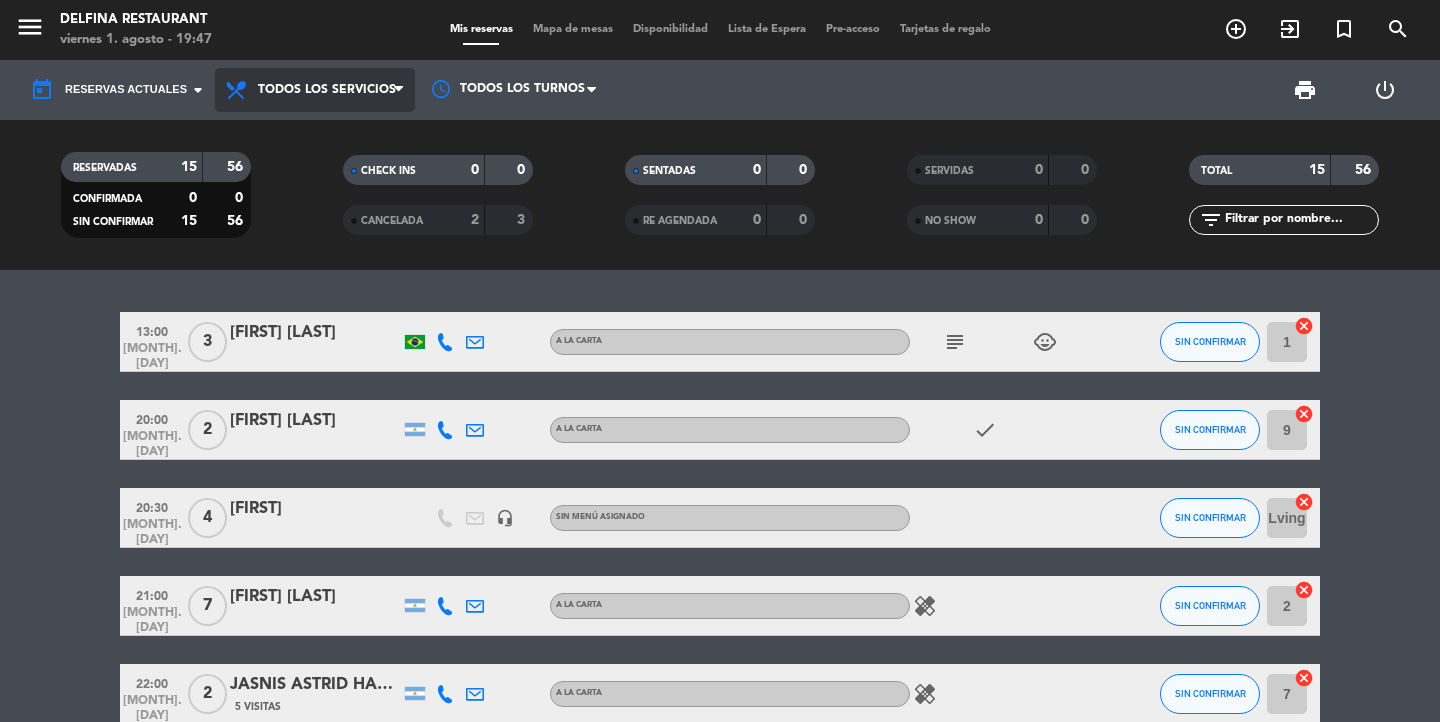 click on "Todos los servicios" at bounding box center [327, 90] 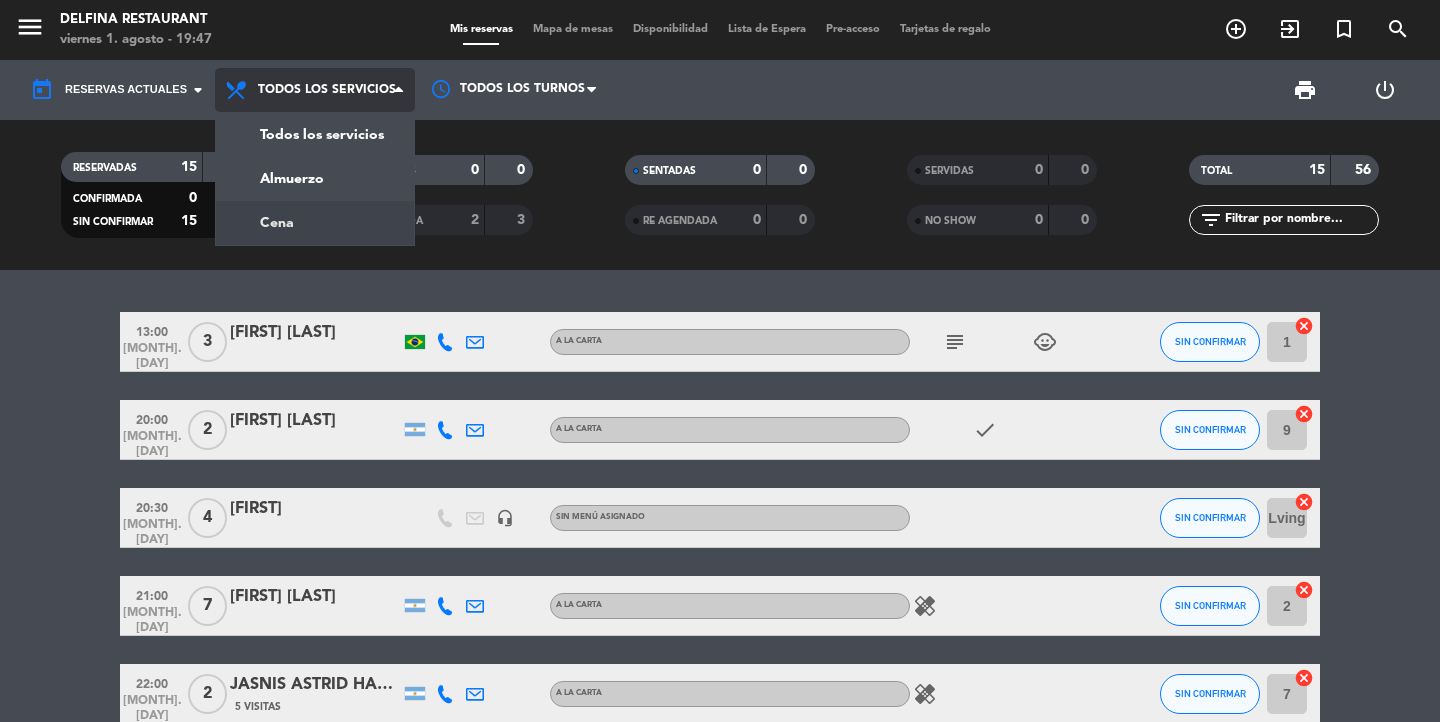 click on "menu  Delfina Restaurant   viernes 1. agosto - 19:47   Mis reservas   Mapa de mesas   Disponibilidad   Lista de Espera   Pre-acceso   Tarjetas de regalo  add_circle_outline exit_to_app turned_in_not search today  Reservas actuales  arrow_drop_down  Todos los servicios  Almuerzo  Cena  Todos los servicios  Todos los servicios  Almuerzo  Cena Todos los turnos print  power_settings_new   RESERVADAS   15   56   CONFIRMADA   0   0   SIN CONFIRMAR   15   56   CHECK INS   0   0   CANCELADA   2   3   SENTADAS   0   0   RE AGENDADA   0   0   SERVIDAS   0   0   NO SHOW   0   0   TOTAL   15   56  filter_list" 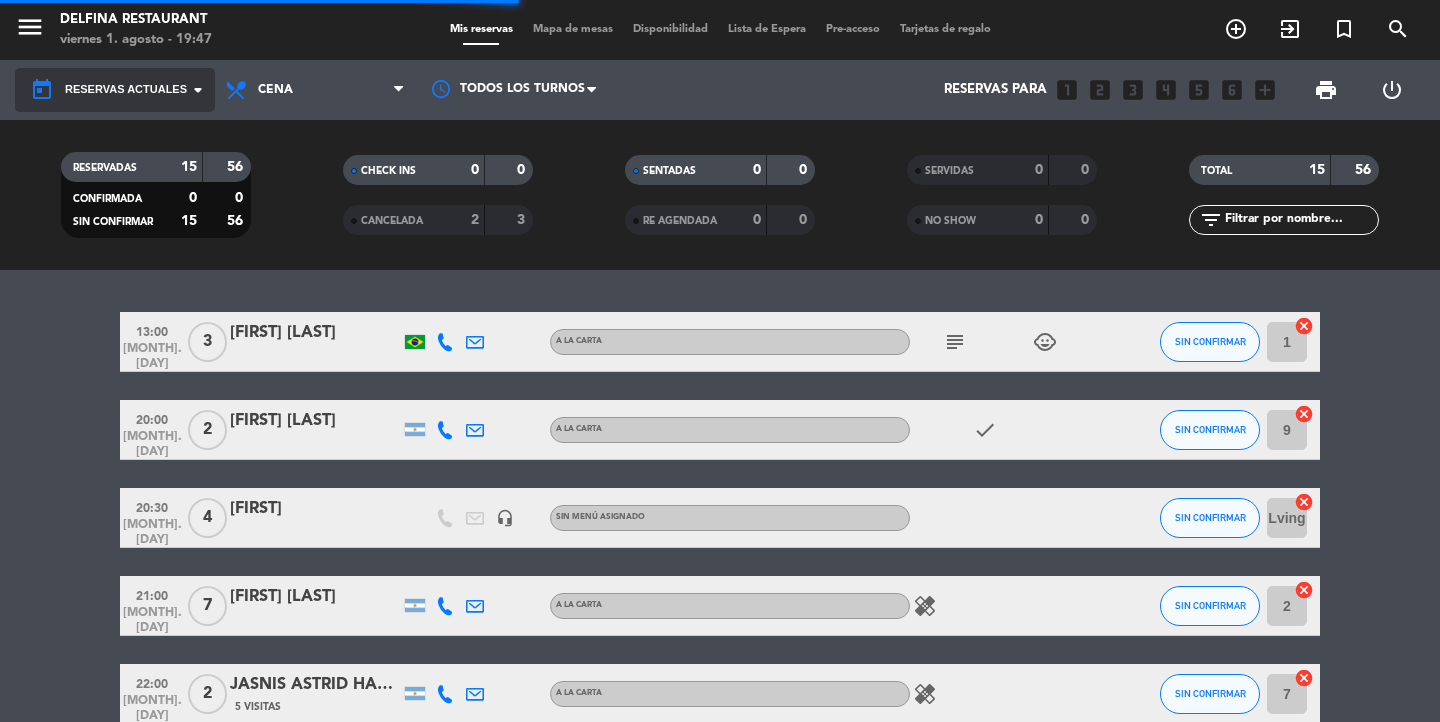 click on "Reservas actuales" 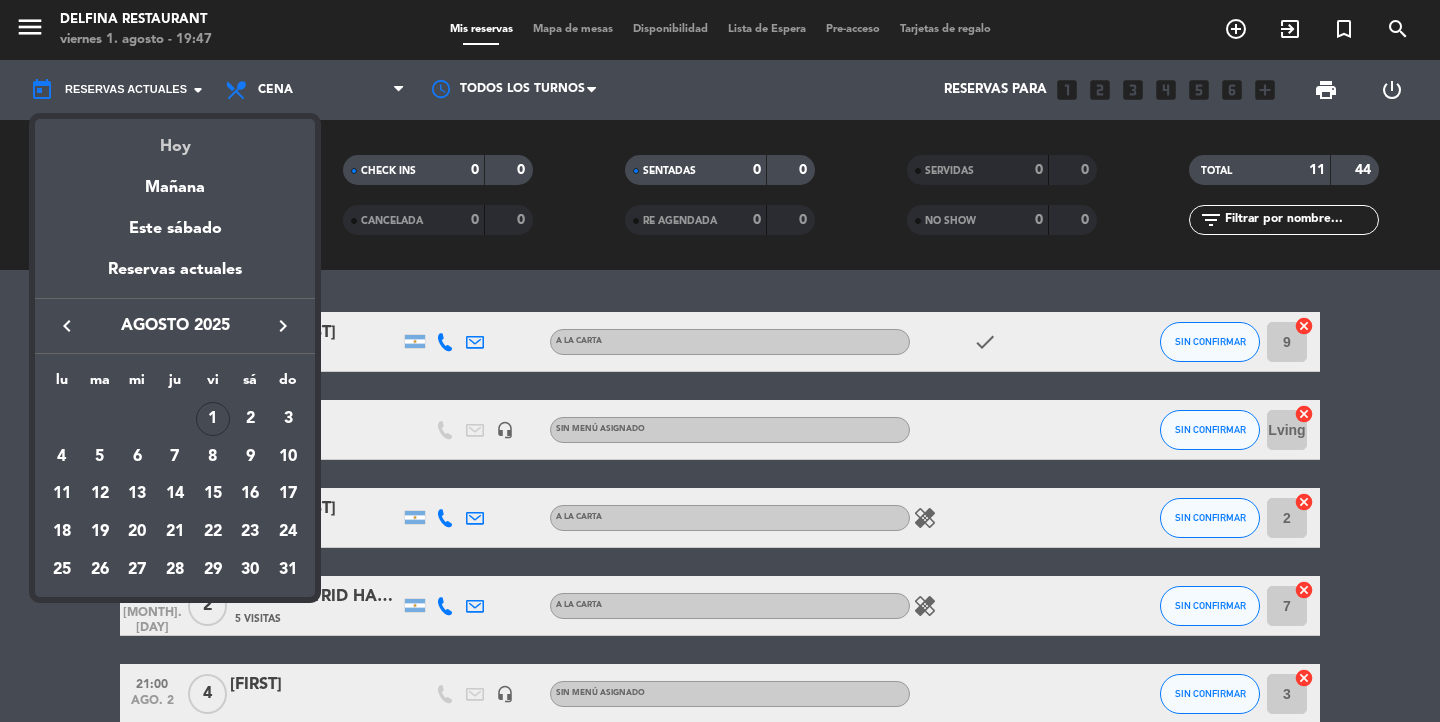 click on "Hoy" at bounding box center (175, 139) 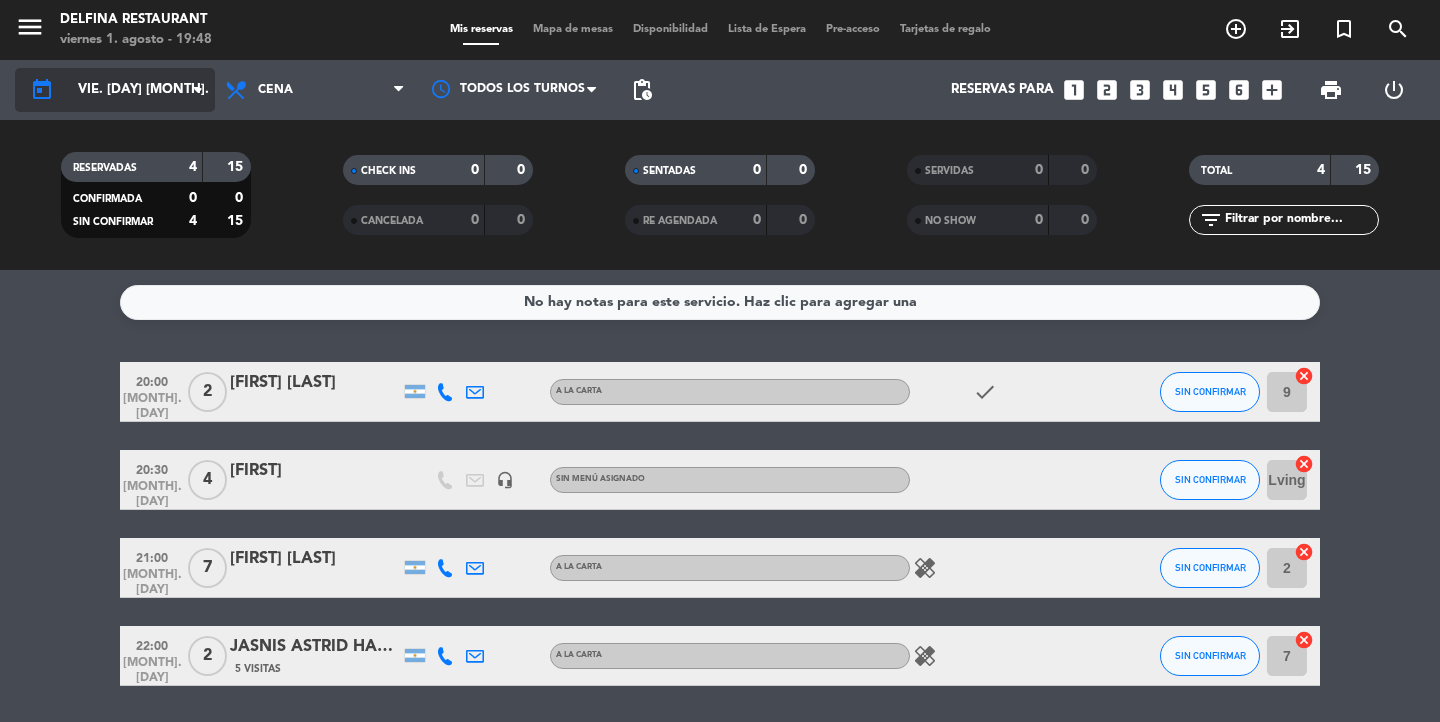 click on "vie. [DAY] [MONTH]." 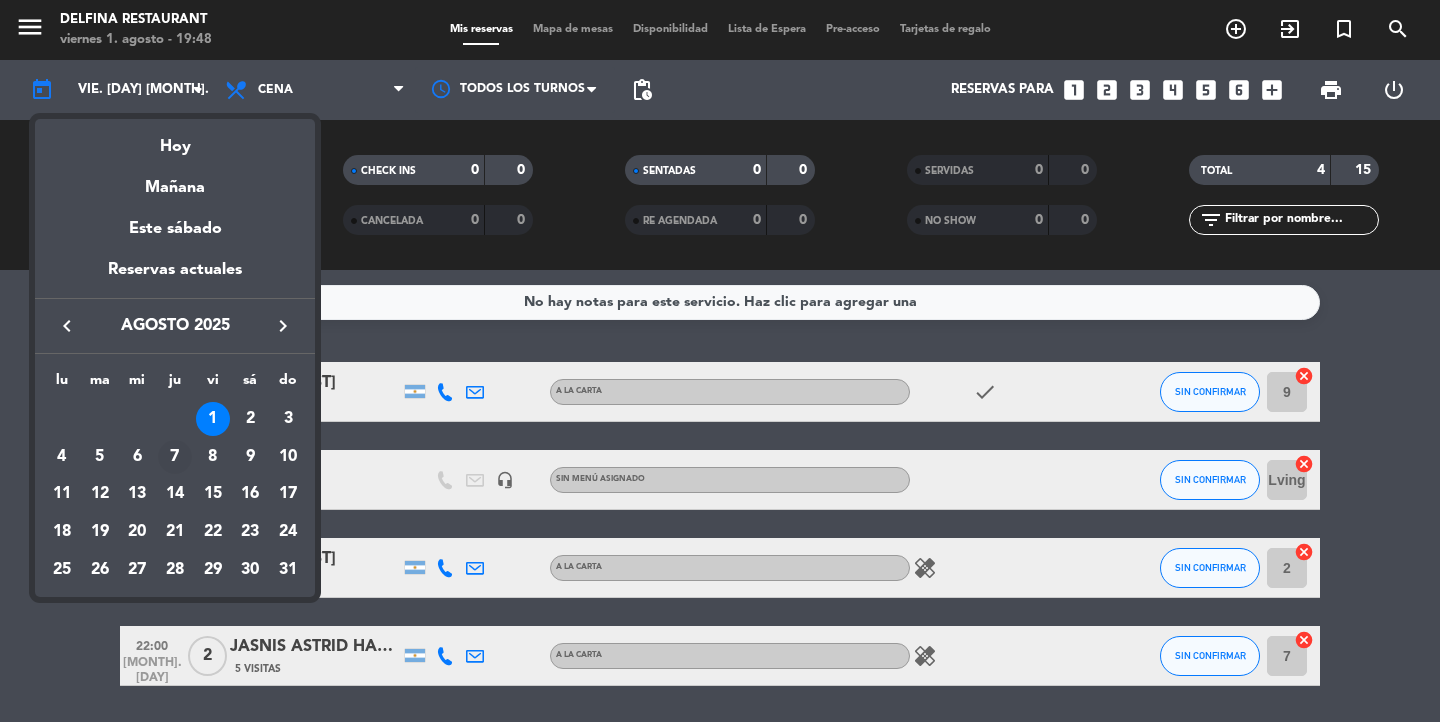 click on "7" at bounding box center [175, 457] 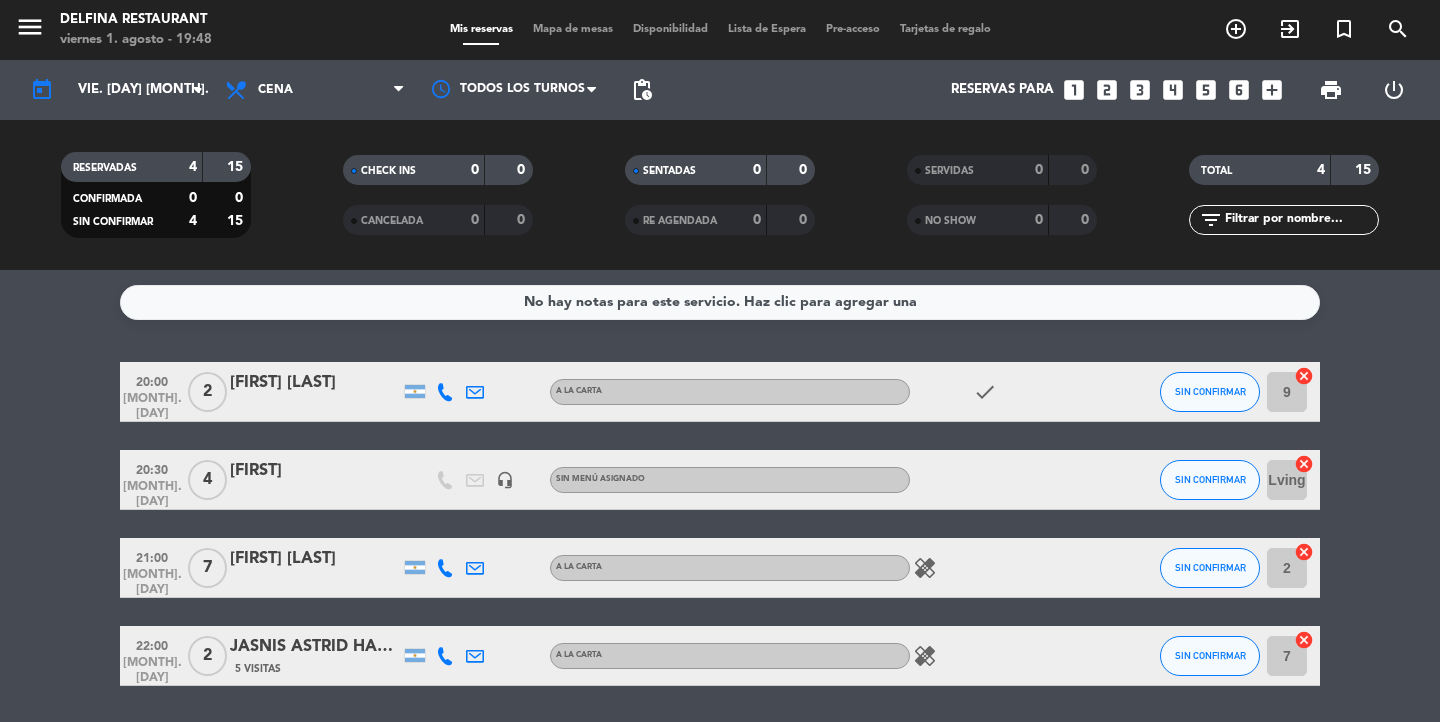 type on "jue. 7 ago." 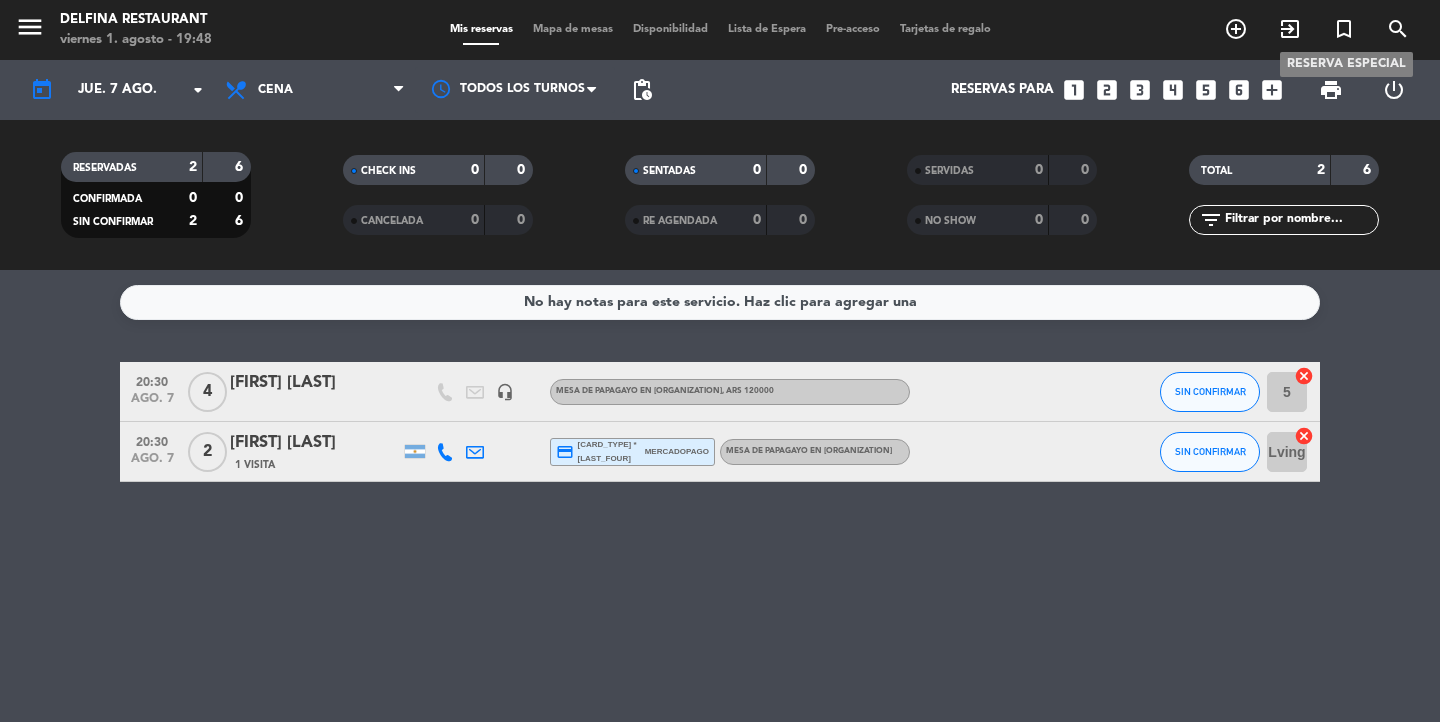 click on "turned_in_not" at bounding box center (1344, 29) 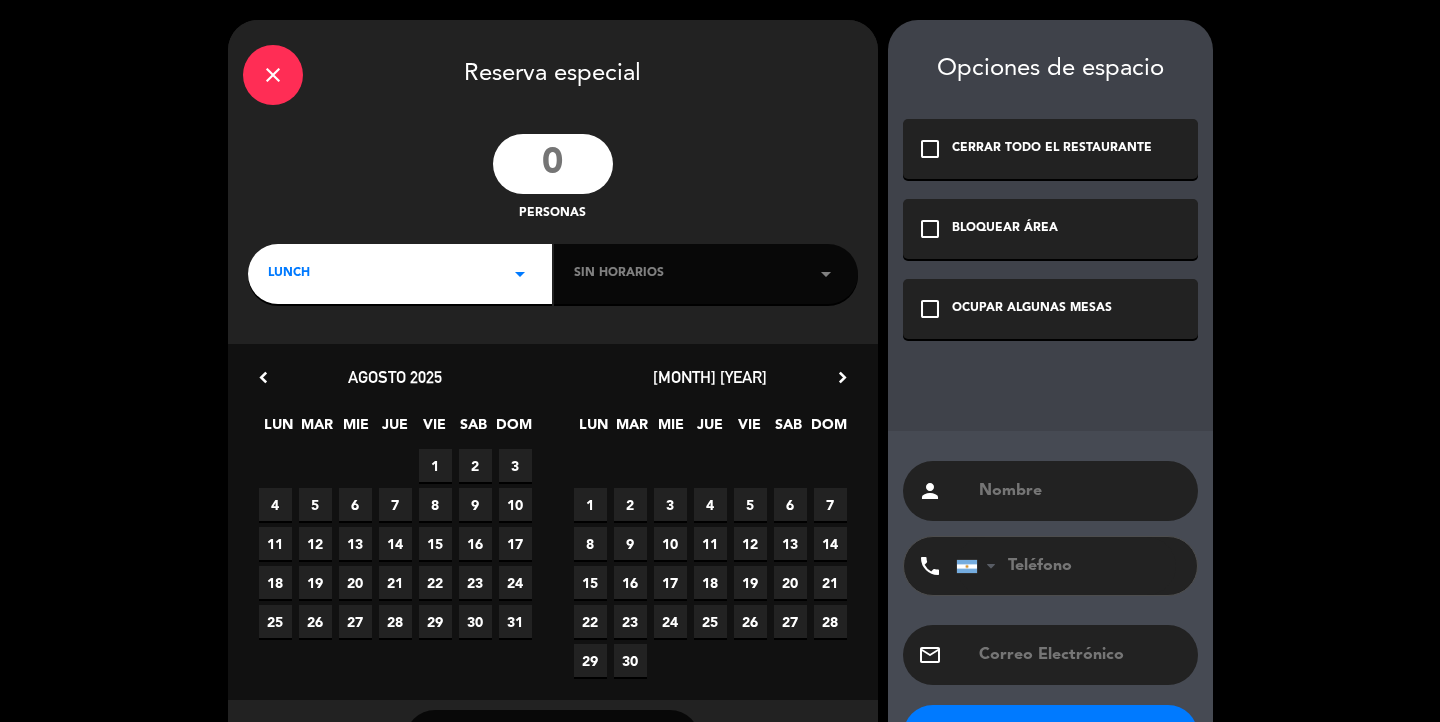click 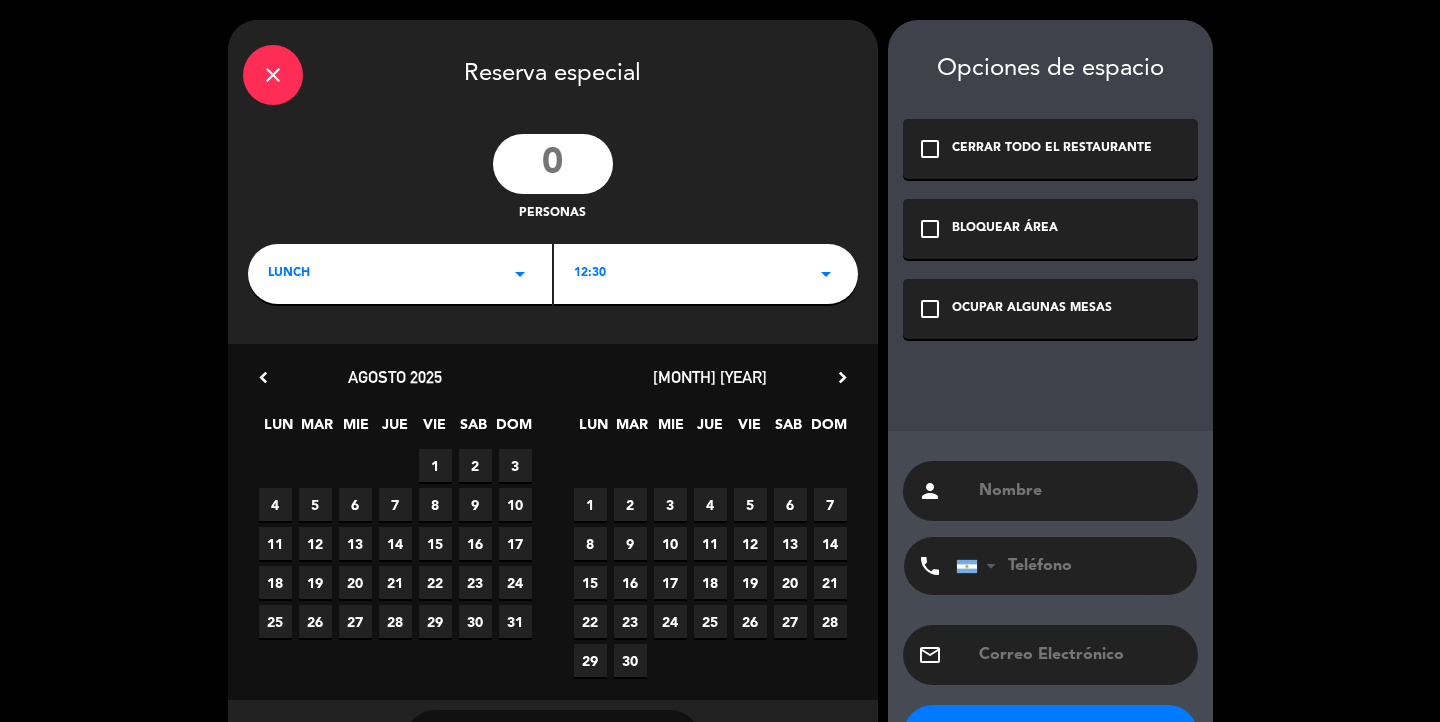 click 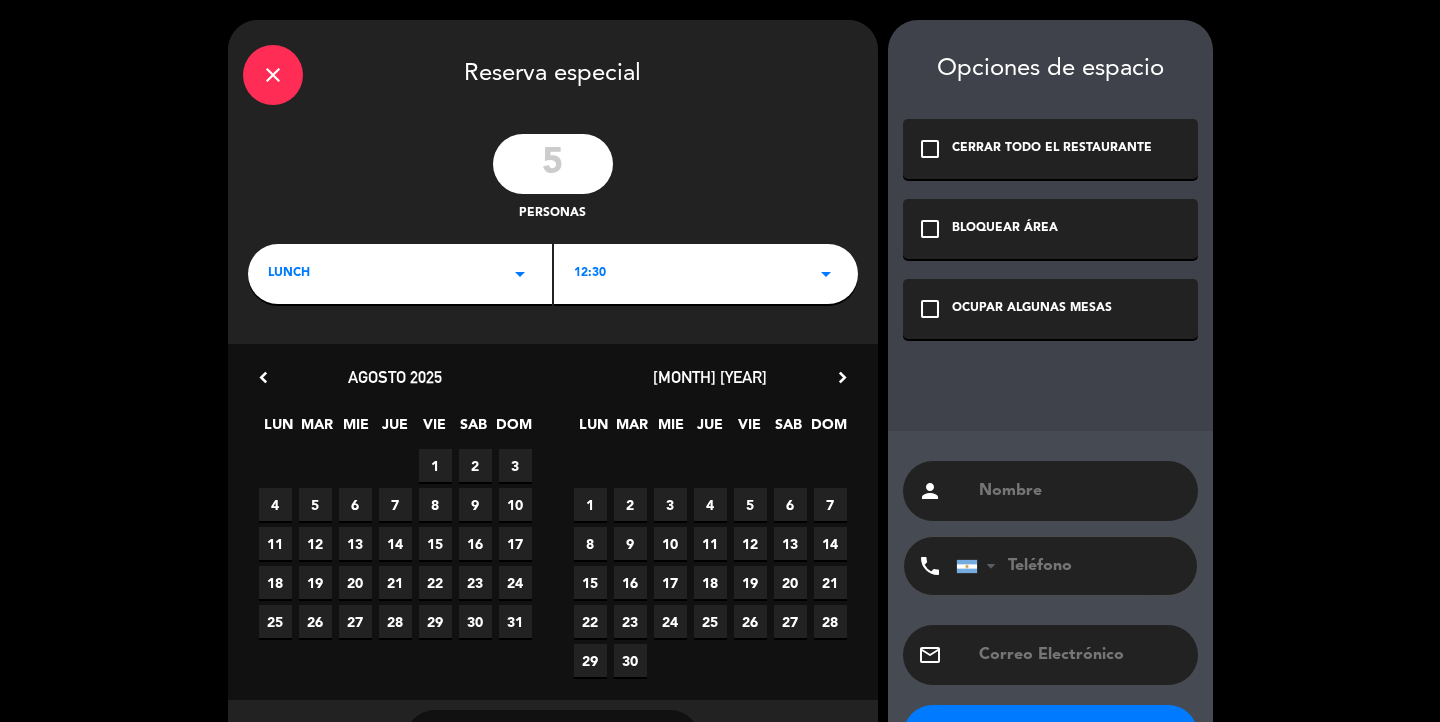 type on "5" 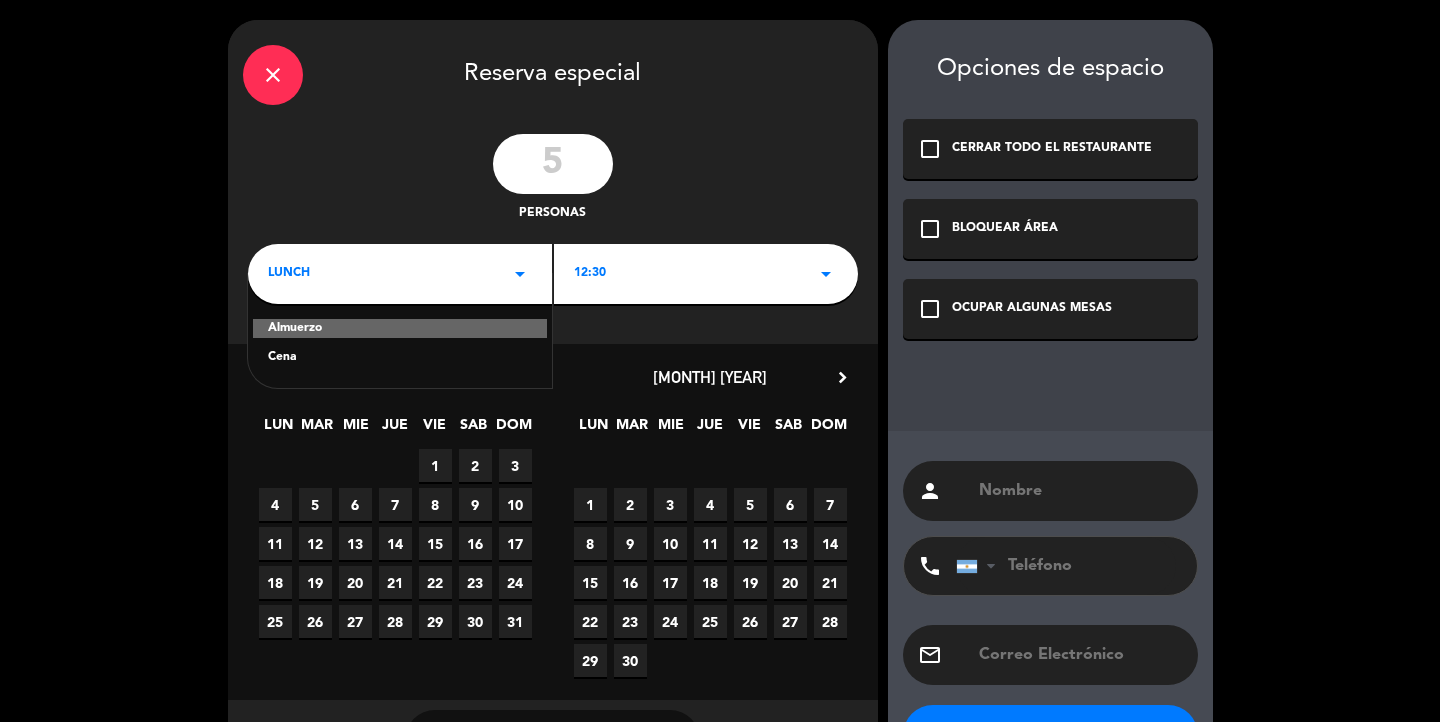 click on "Cena" 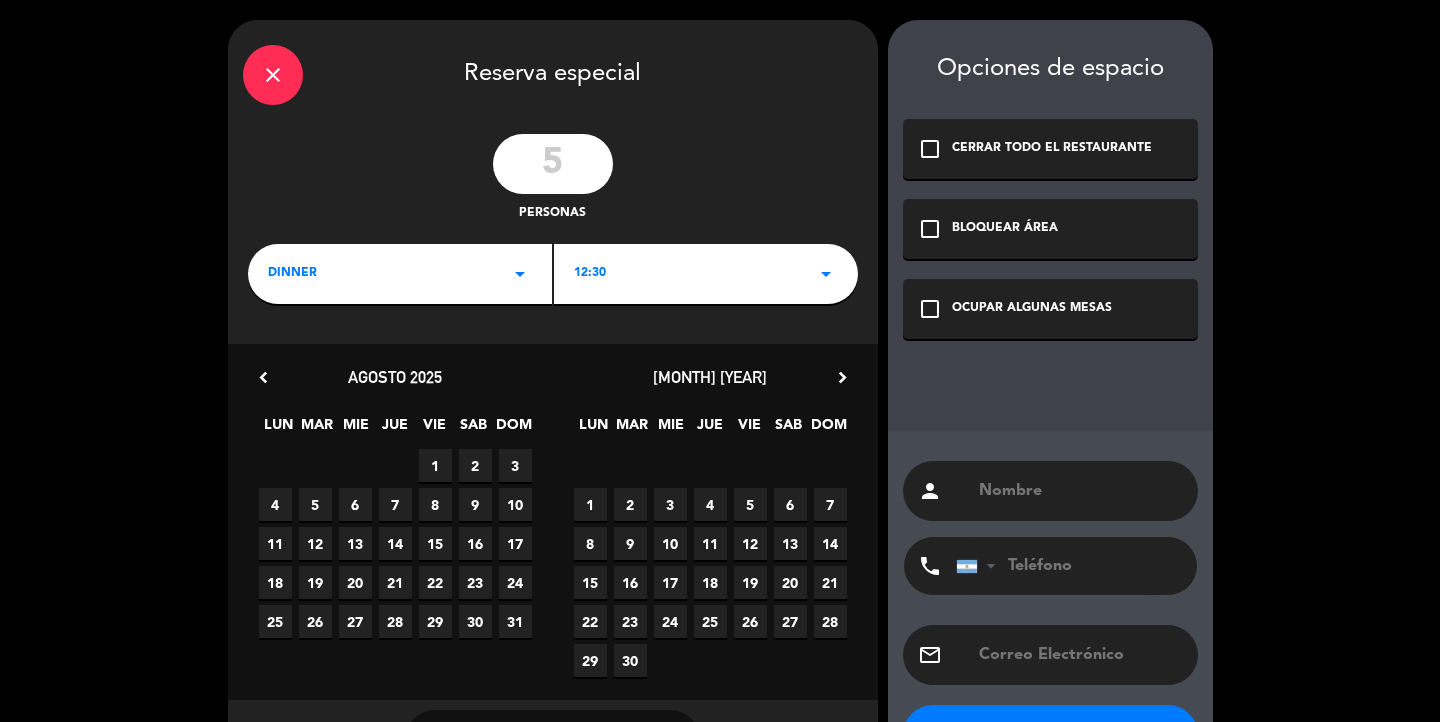 click on "12:30   arrow_drop_down" 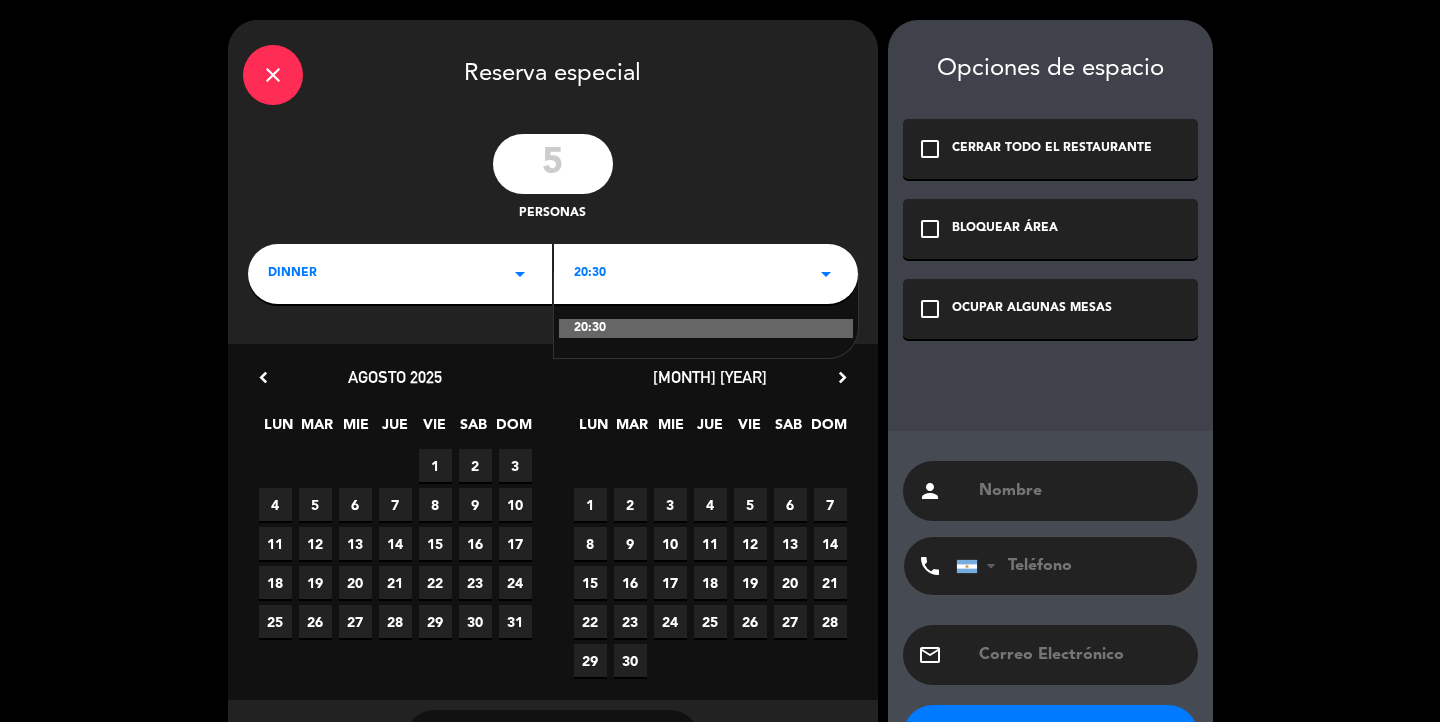 click on "20:30   arrow_drop_down" 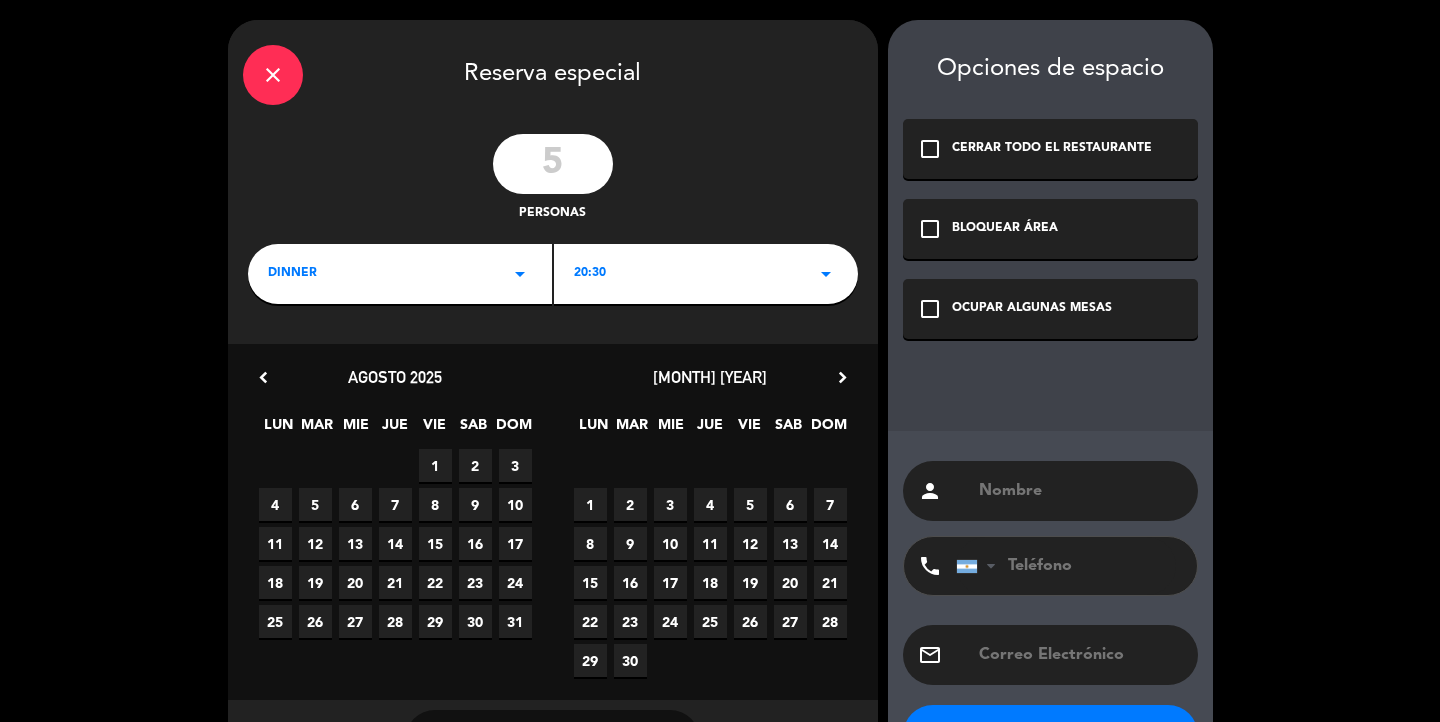 click on "7" at bounding box center [395, 504] 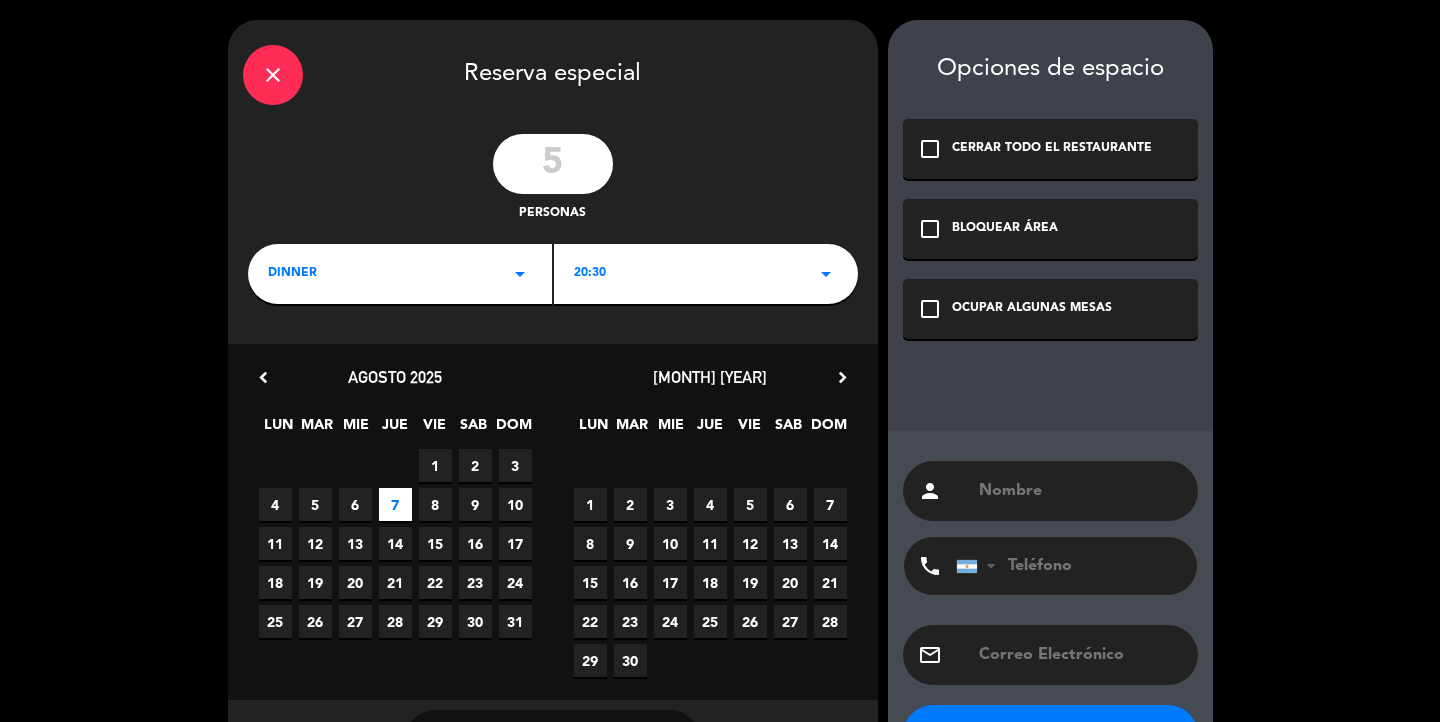 scroll, scrollTop: 77, scrollLeft: 0, axis: vertical 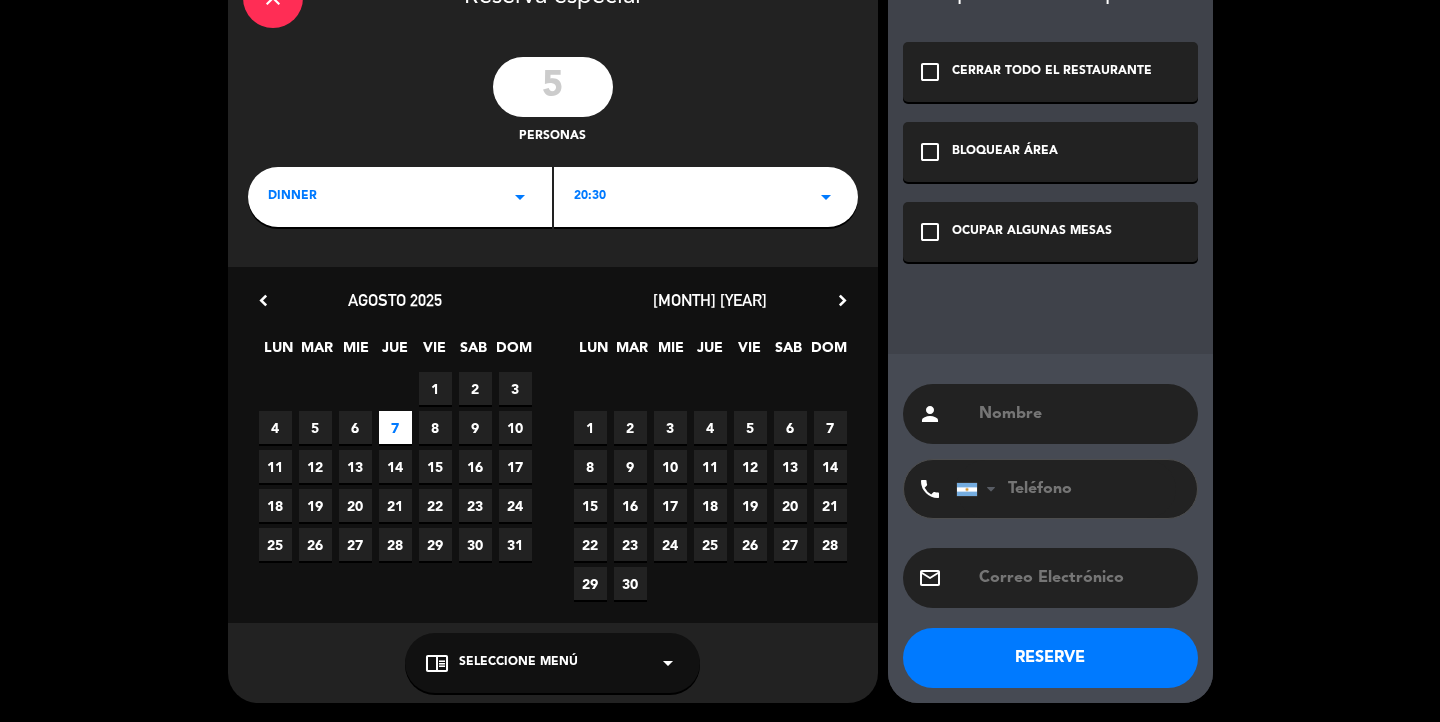 click on "Seleccione Menú" 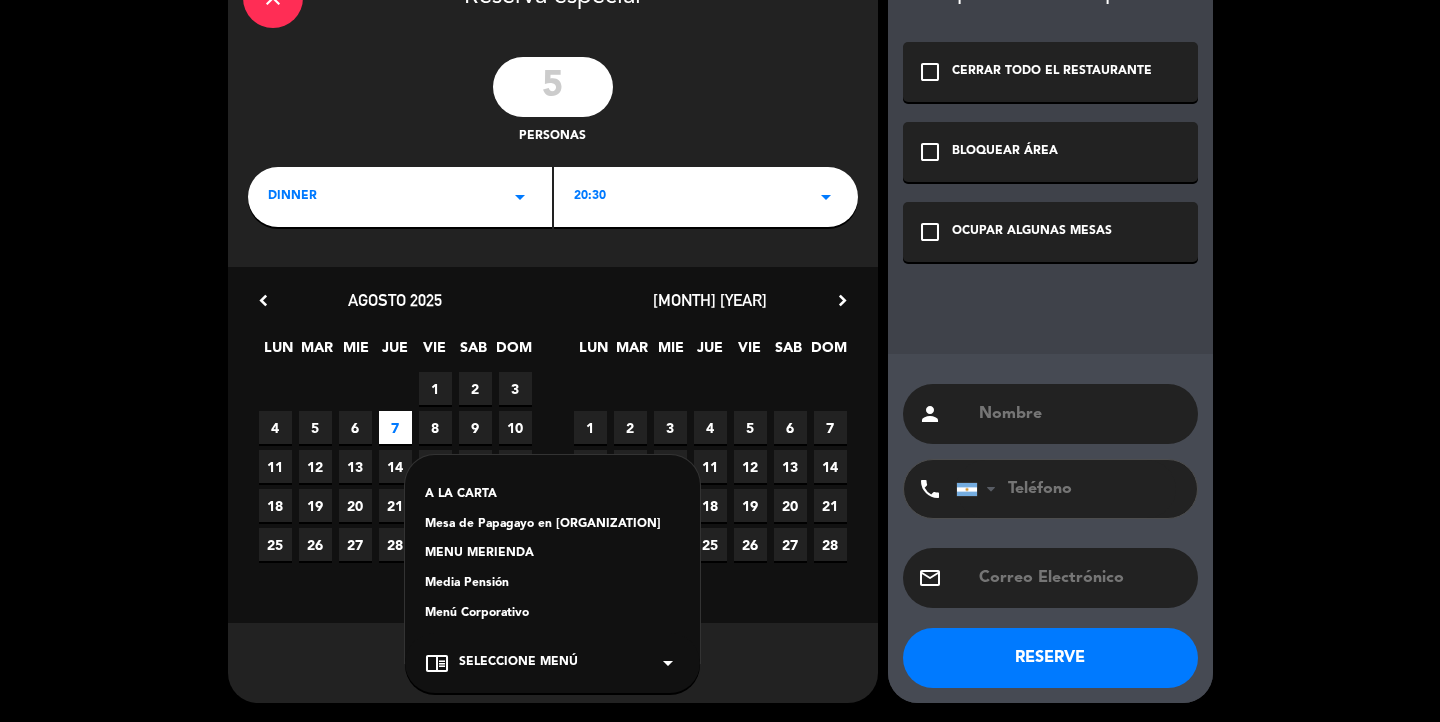 click on "Mesa de Papagayo en [ORGANIZATION]" 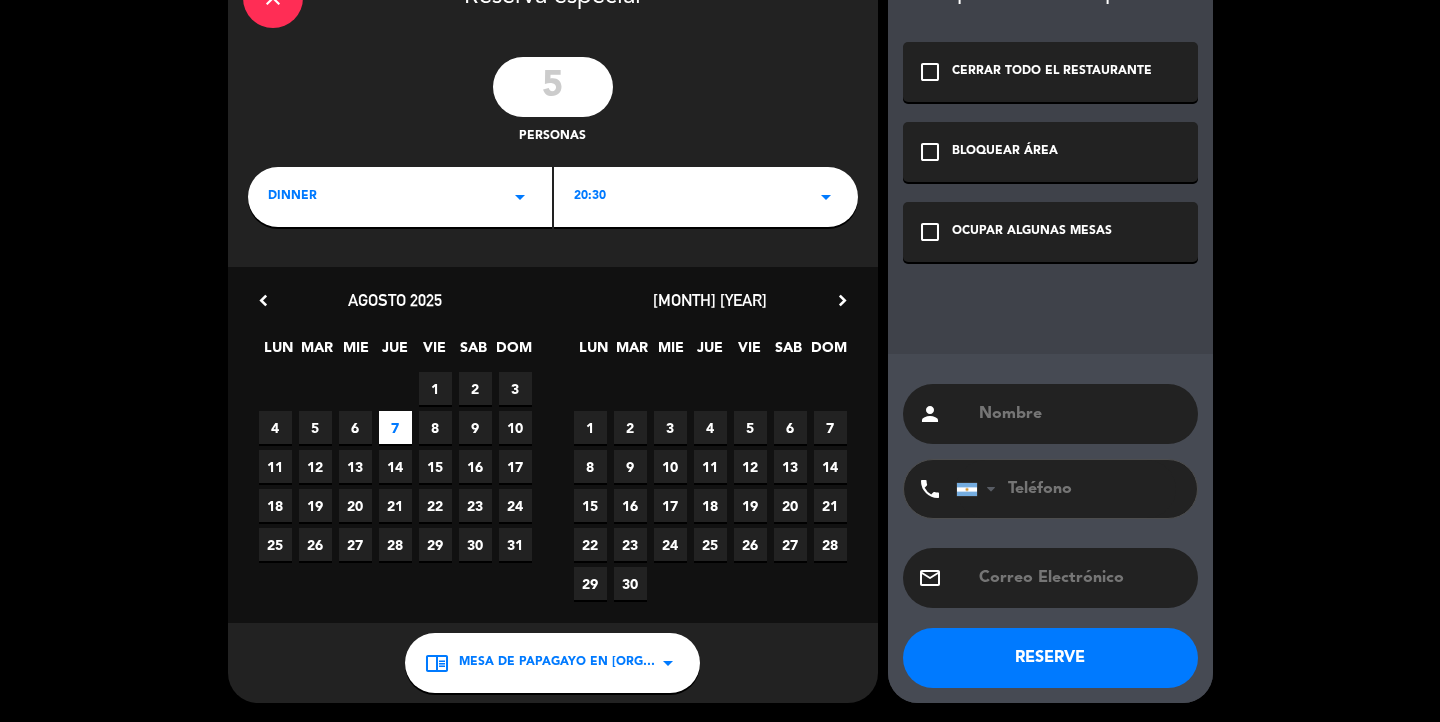click on "OCUPAR ALGUNAS MESAS" 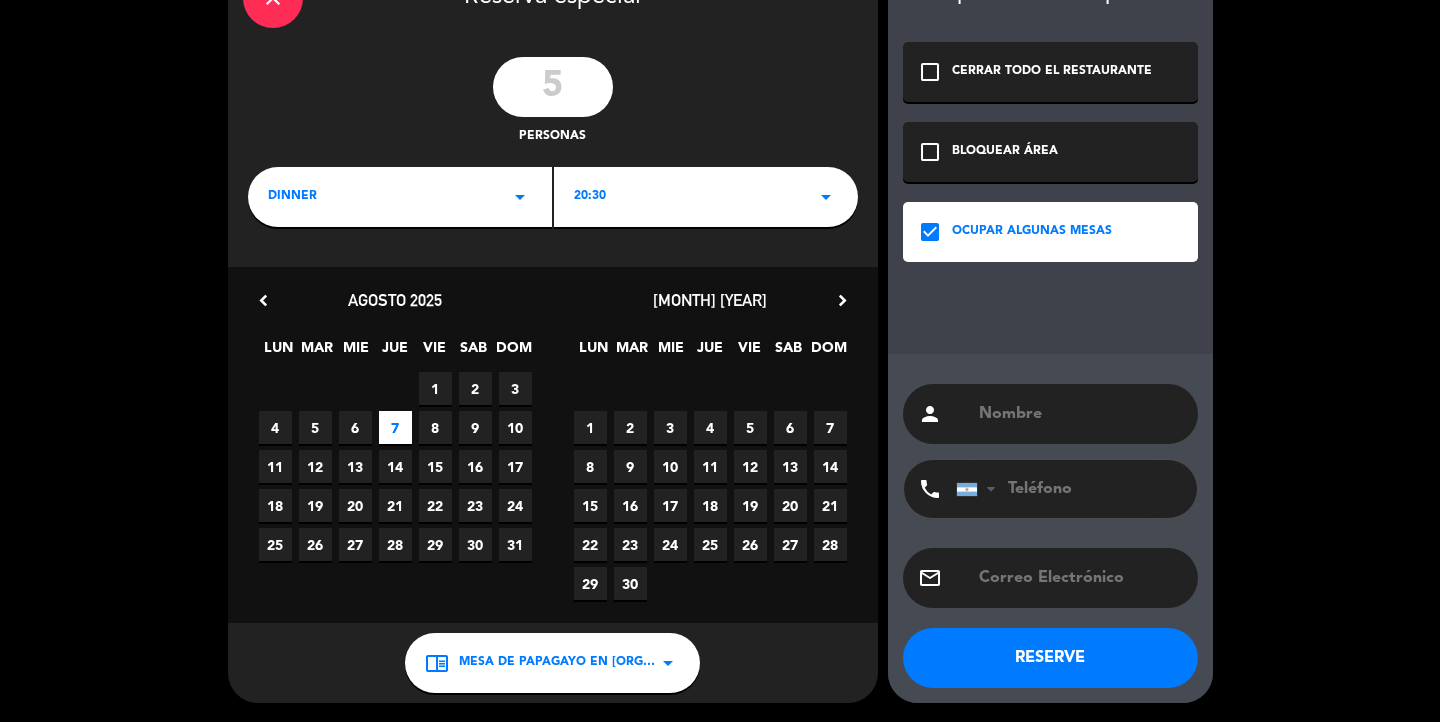 click at bounding box center [1080, 414] 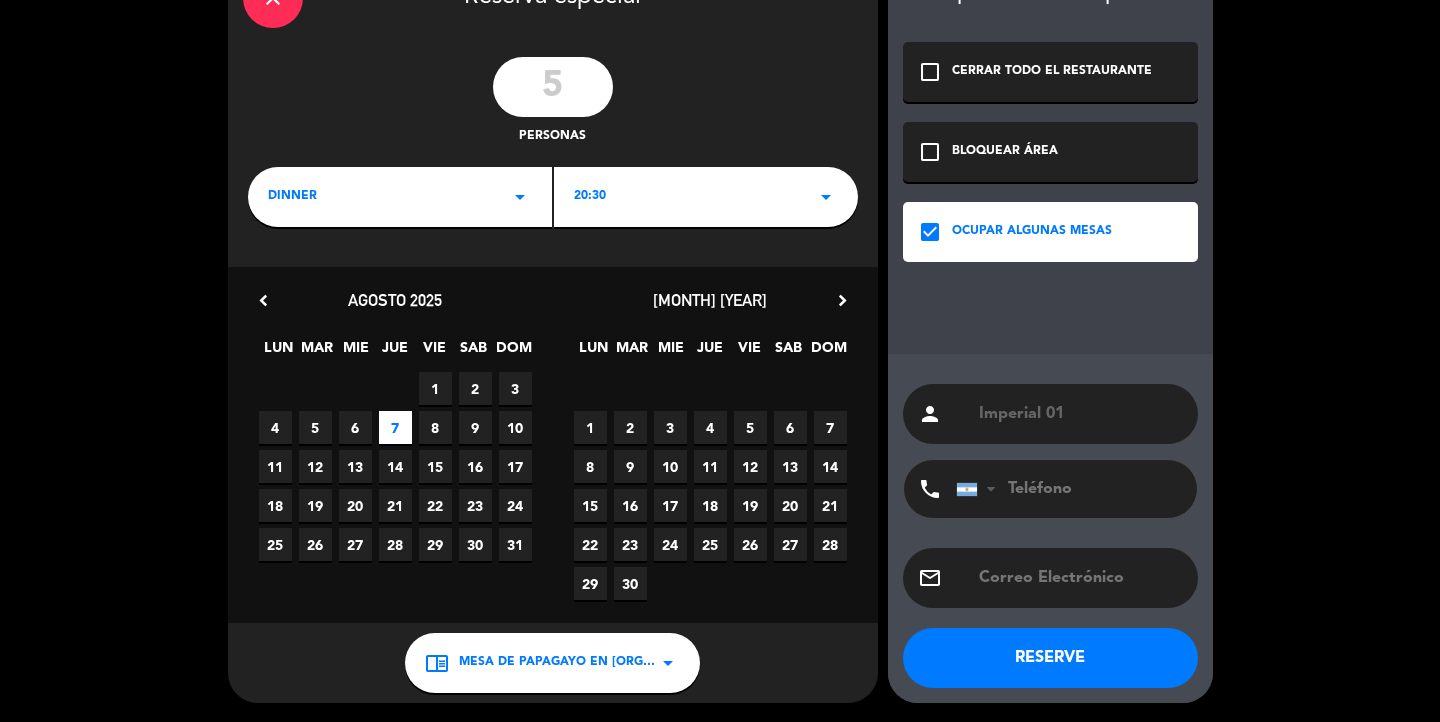 type on "Imperial 01" 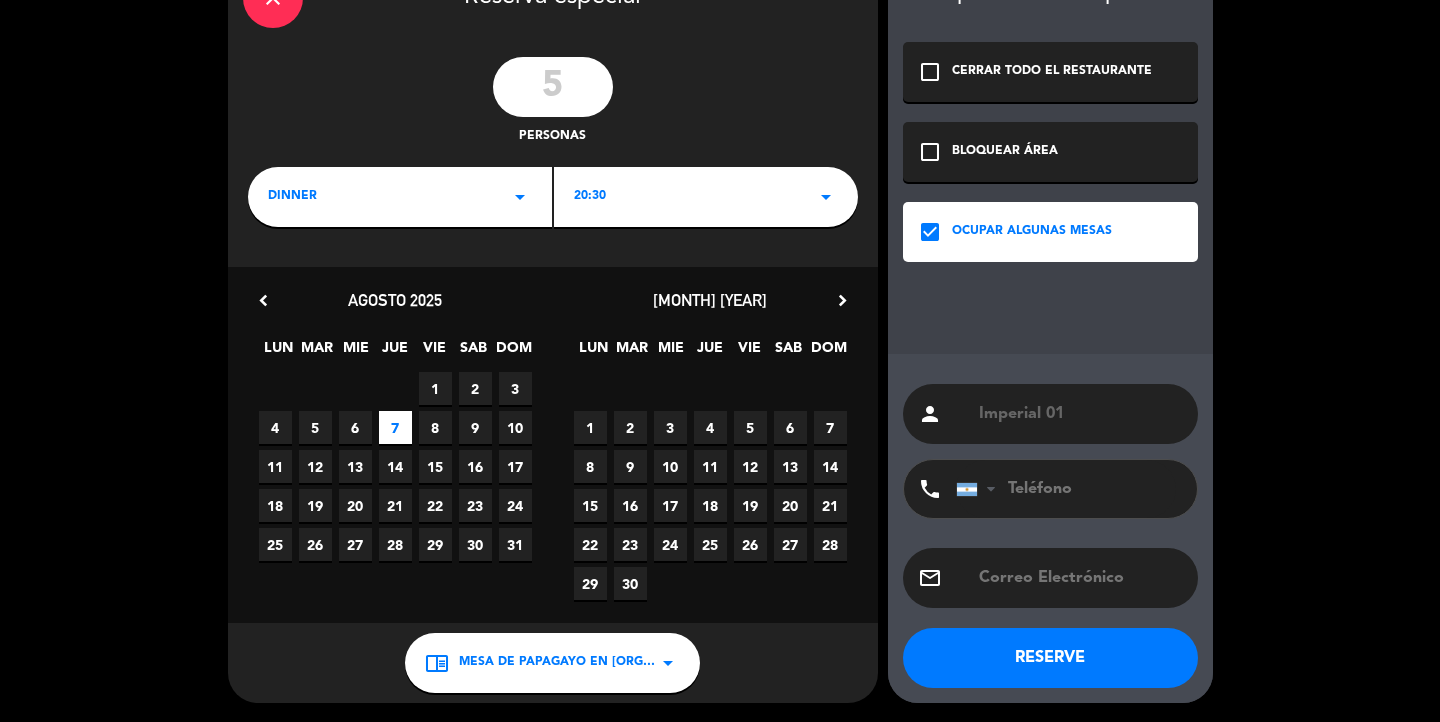 click on "RESERVE" 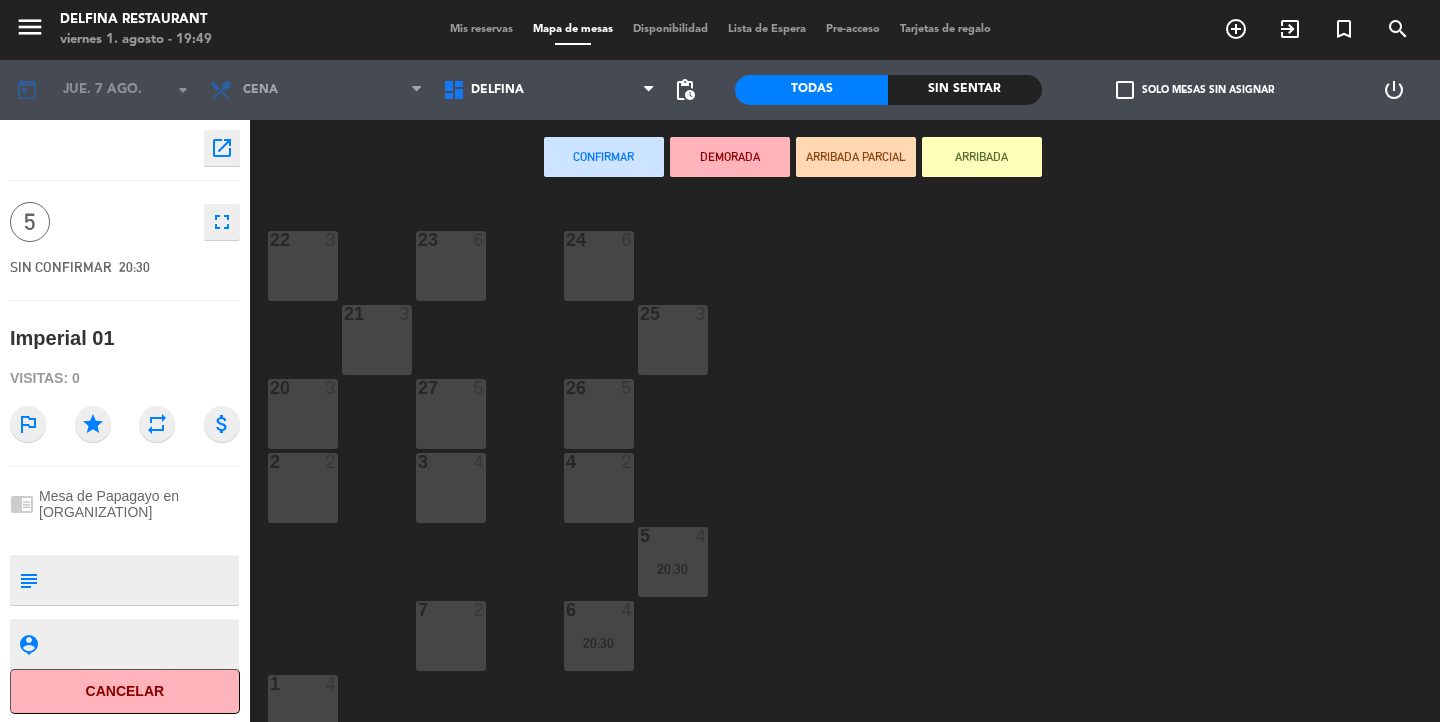 click on "open_in_new" 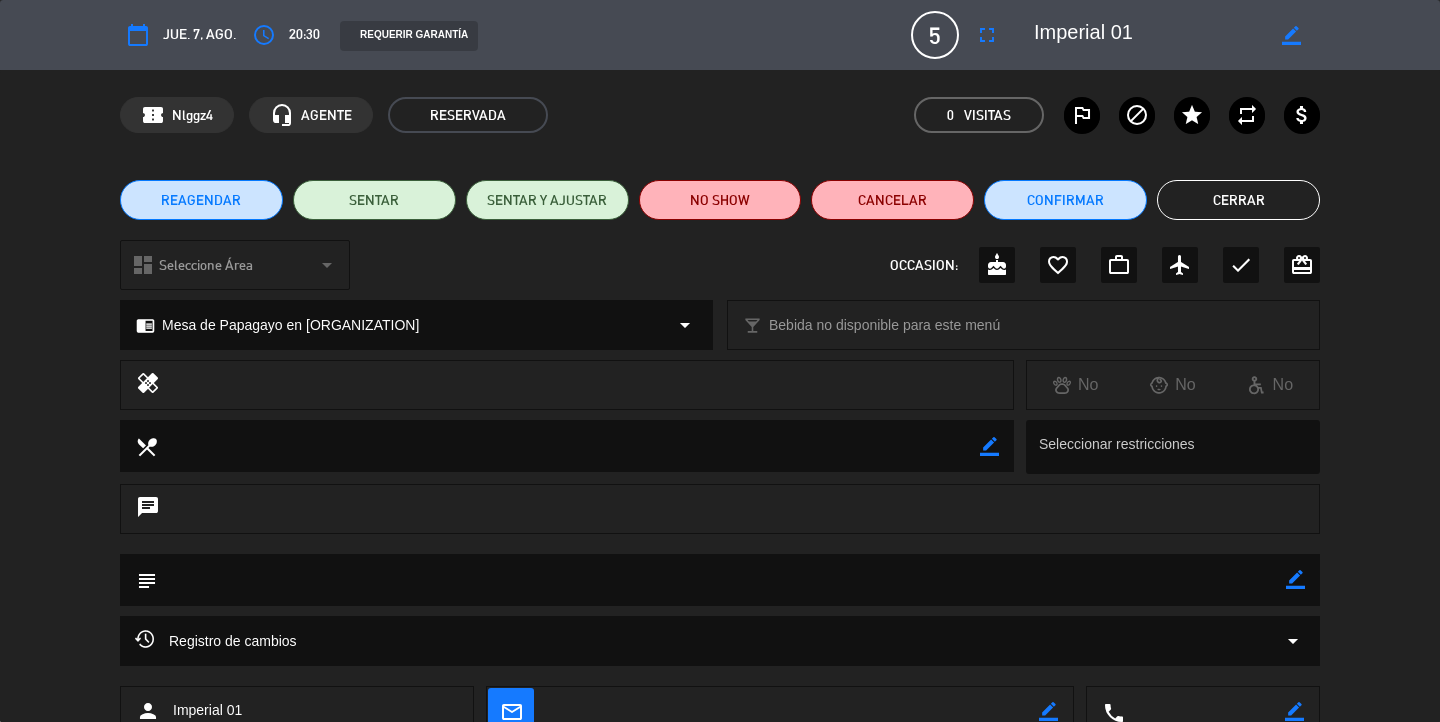 click on "Cerrar" 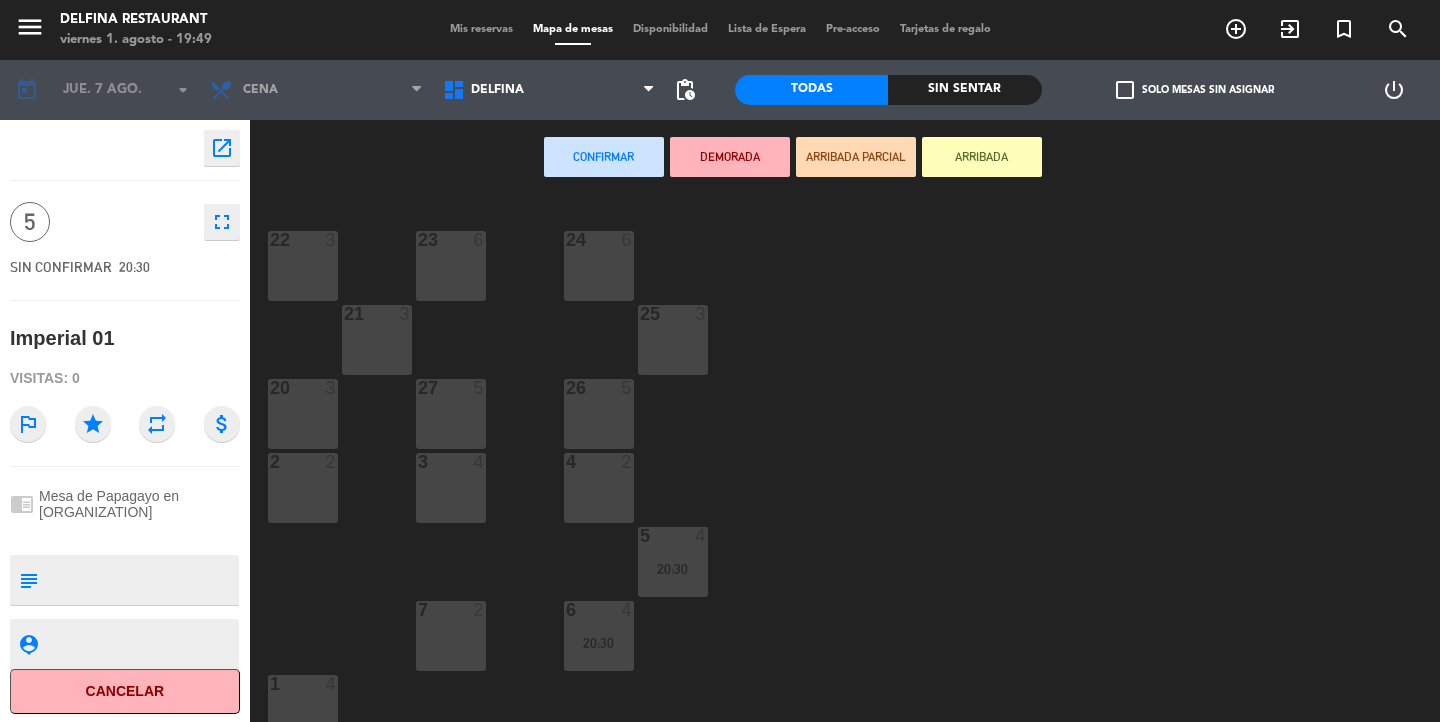 click on "Mis reservas" at bounding box center (481, 29) 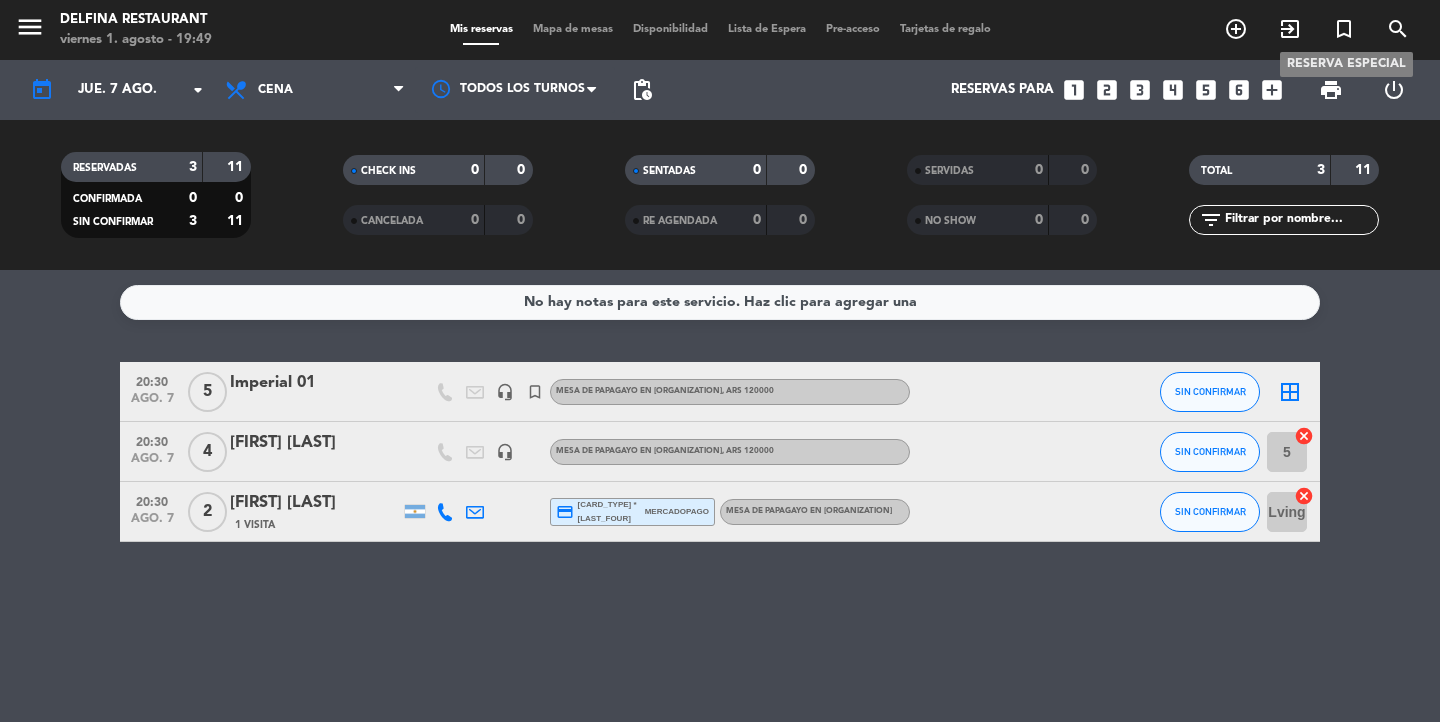 click on "turned_in_not" at bounding box center (1344, 29) 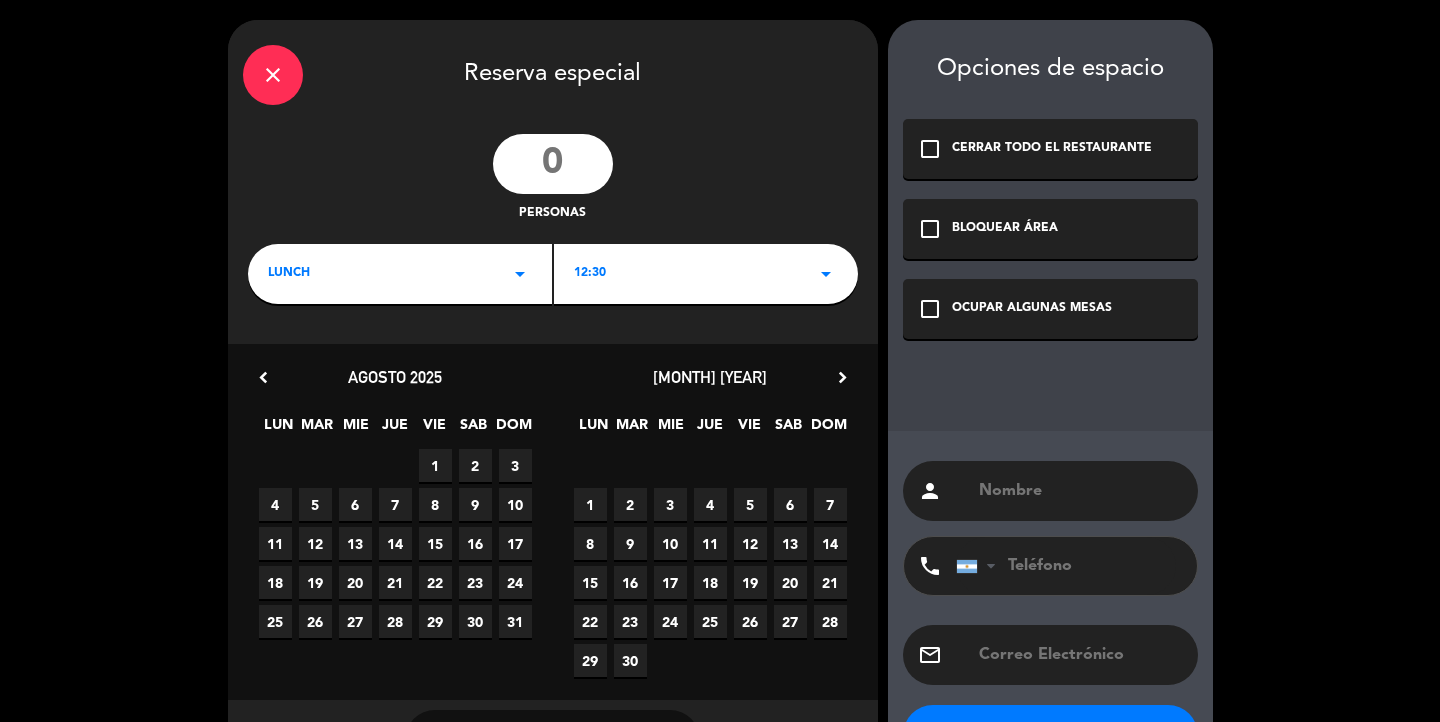 click 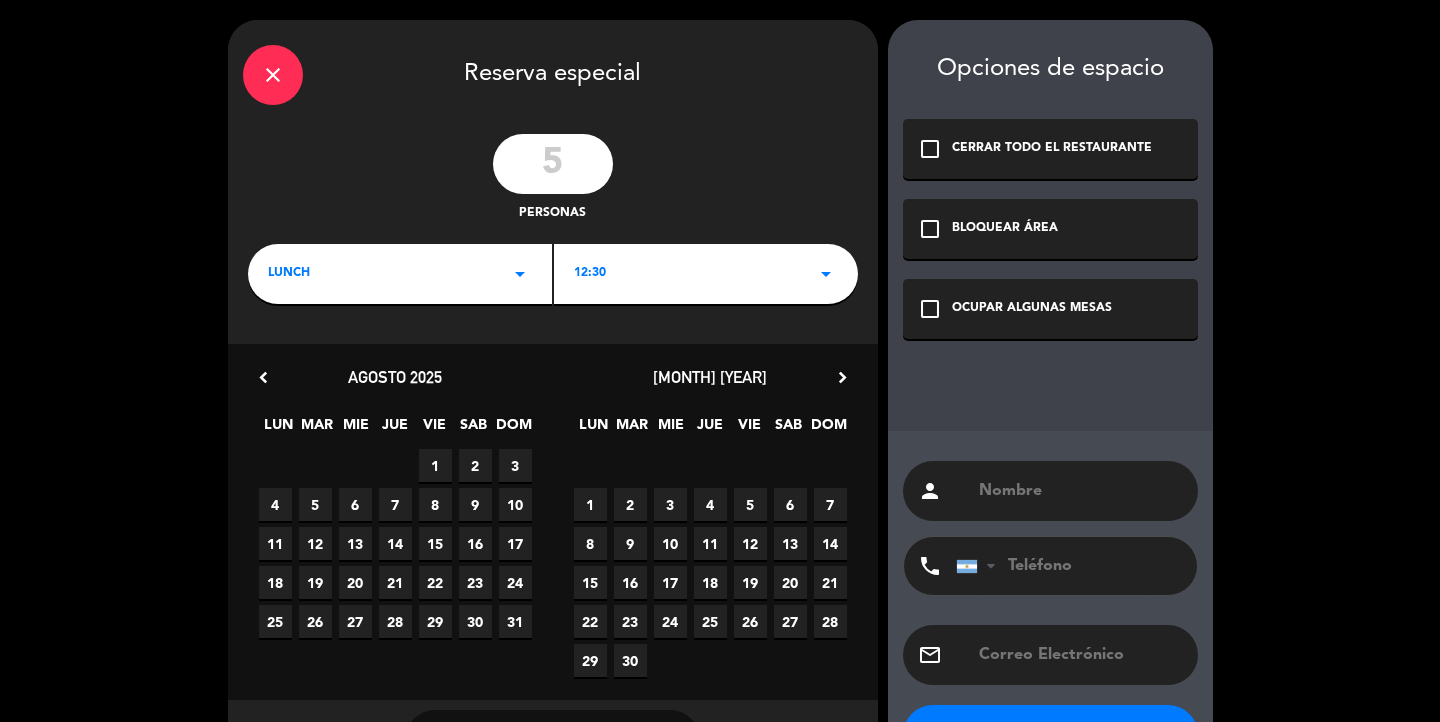 type on "5" 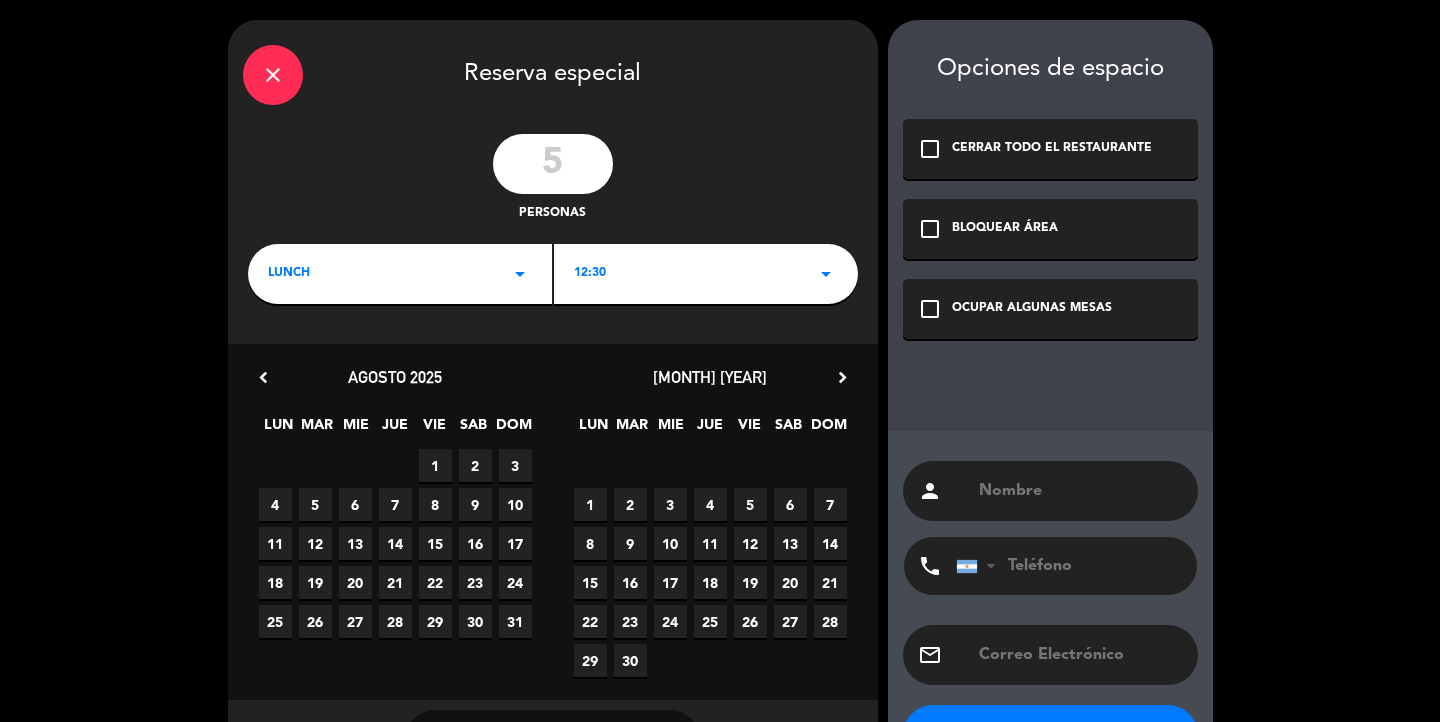 click on "LUNCH   arrow_drop_down" 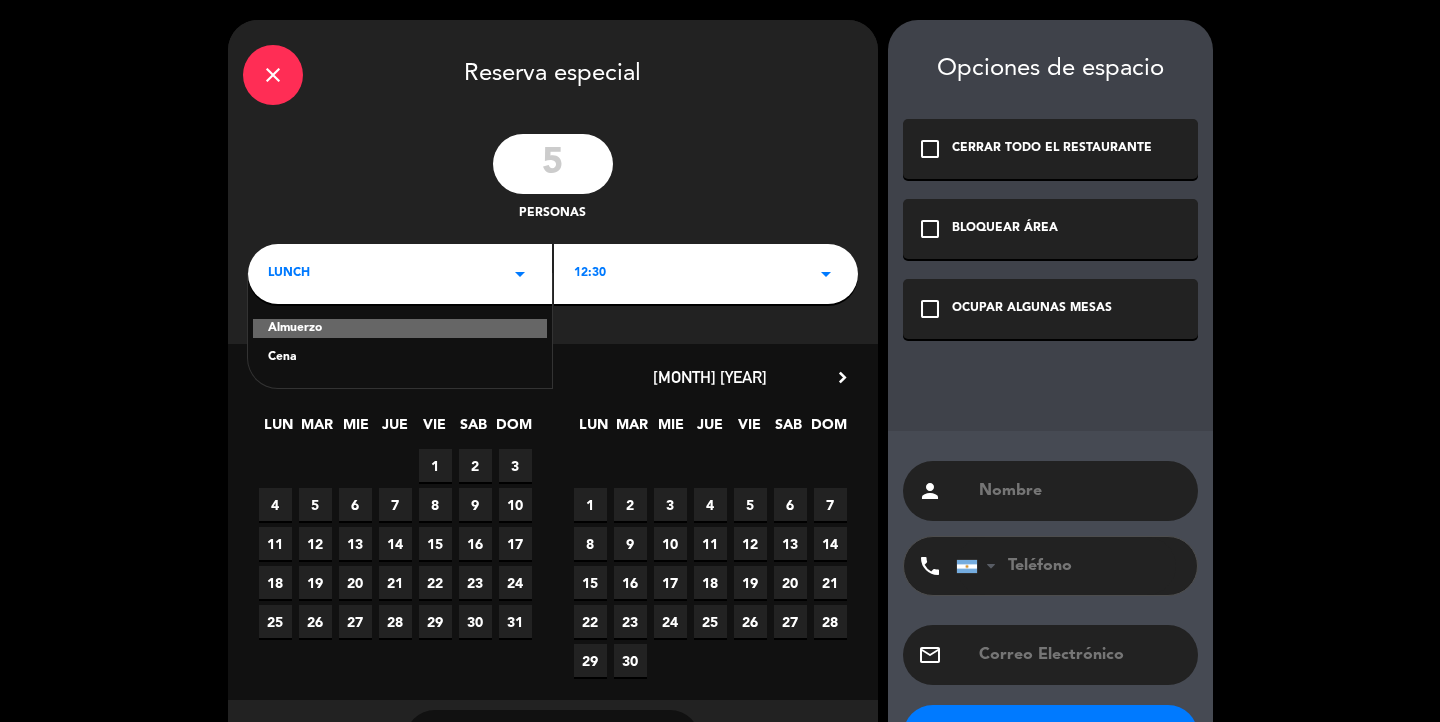 click on "Cena" 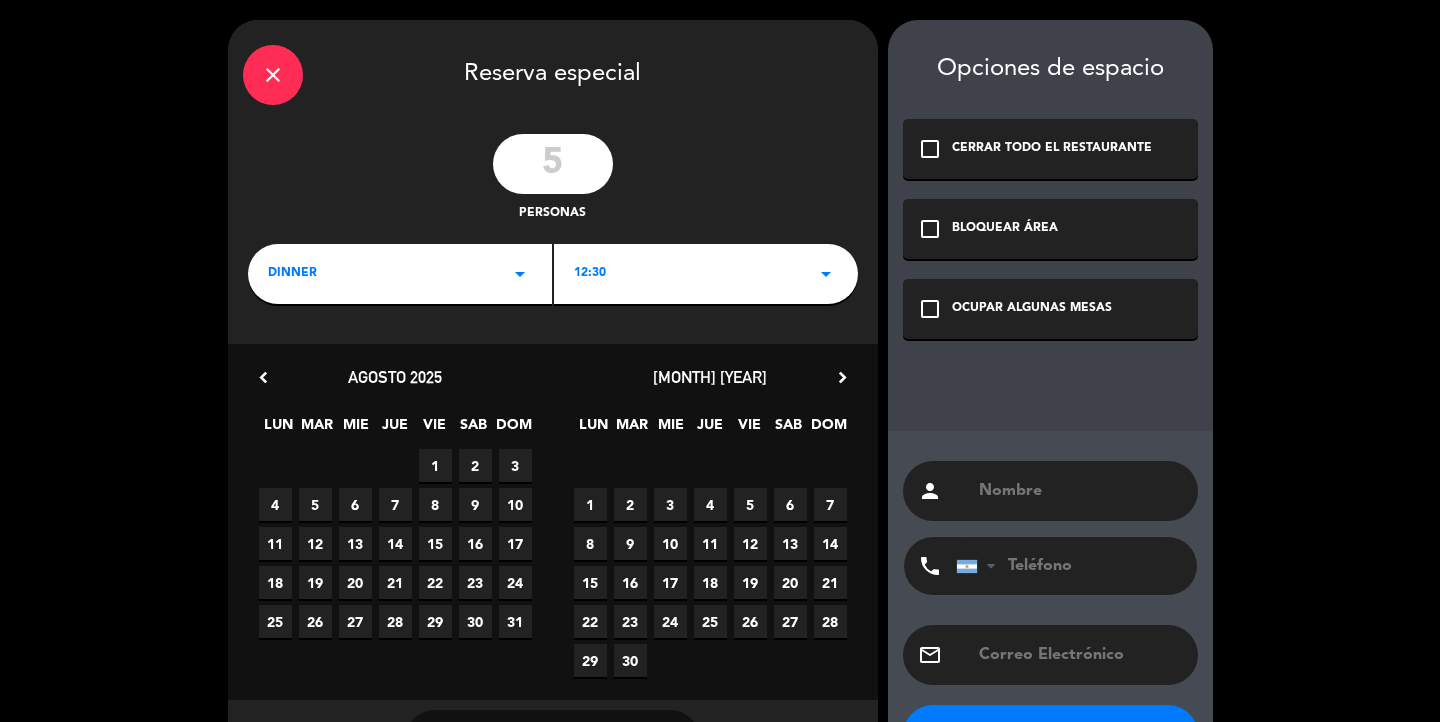 click on "12:30   arrow_drop_down" 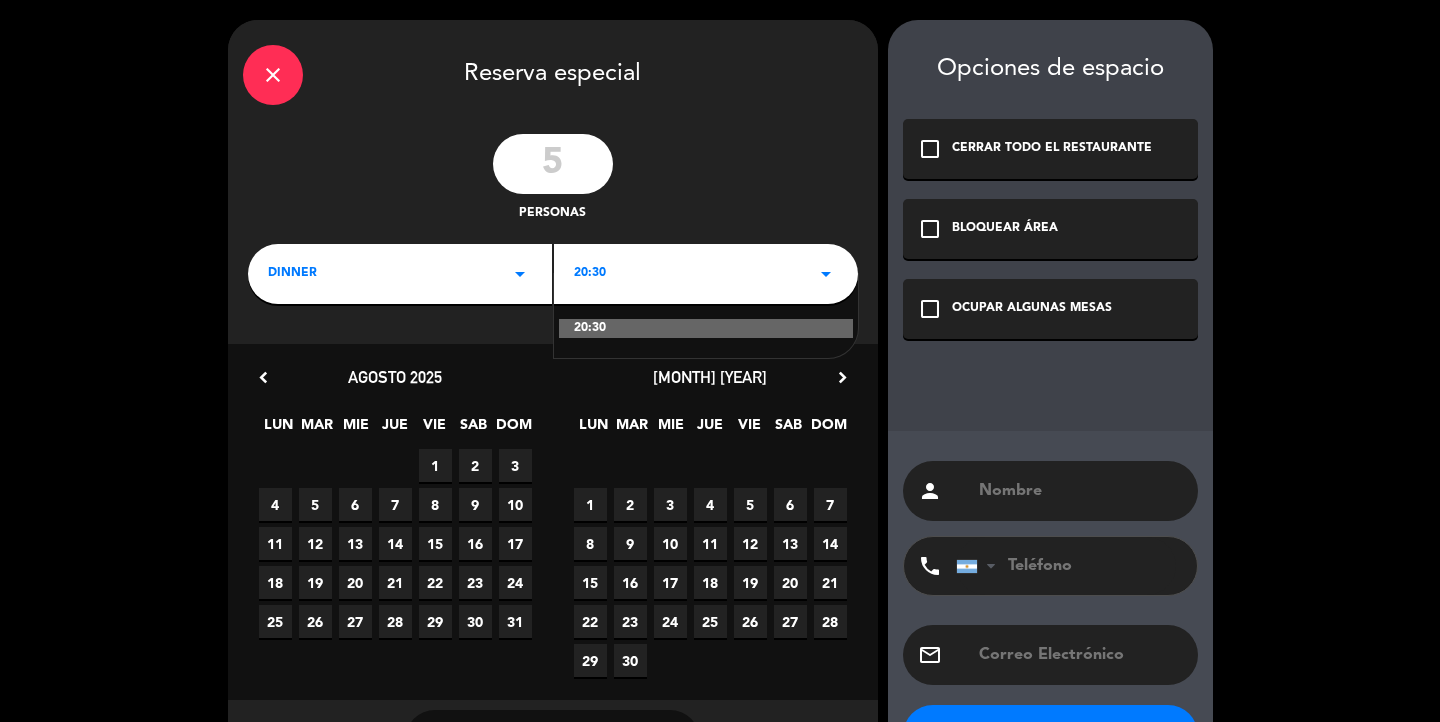 click on "20:30" 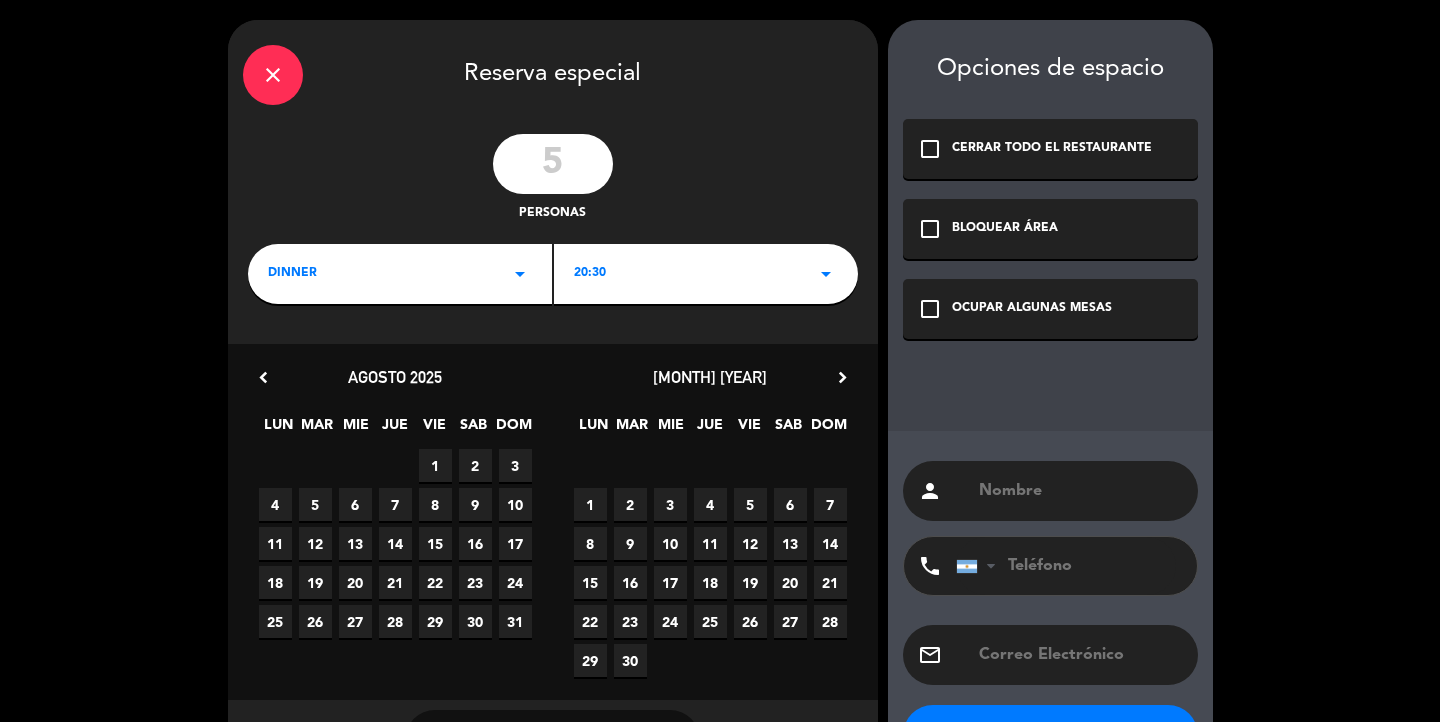 click on "7" at bounding box center (395, 504) 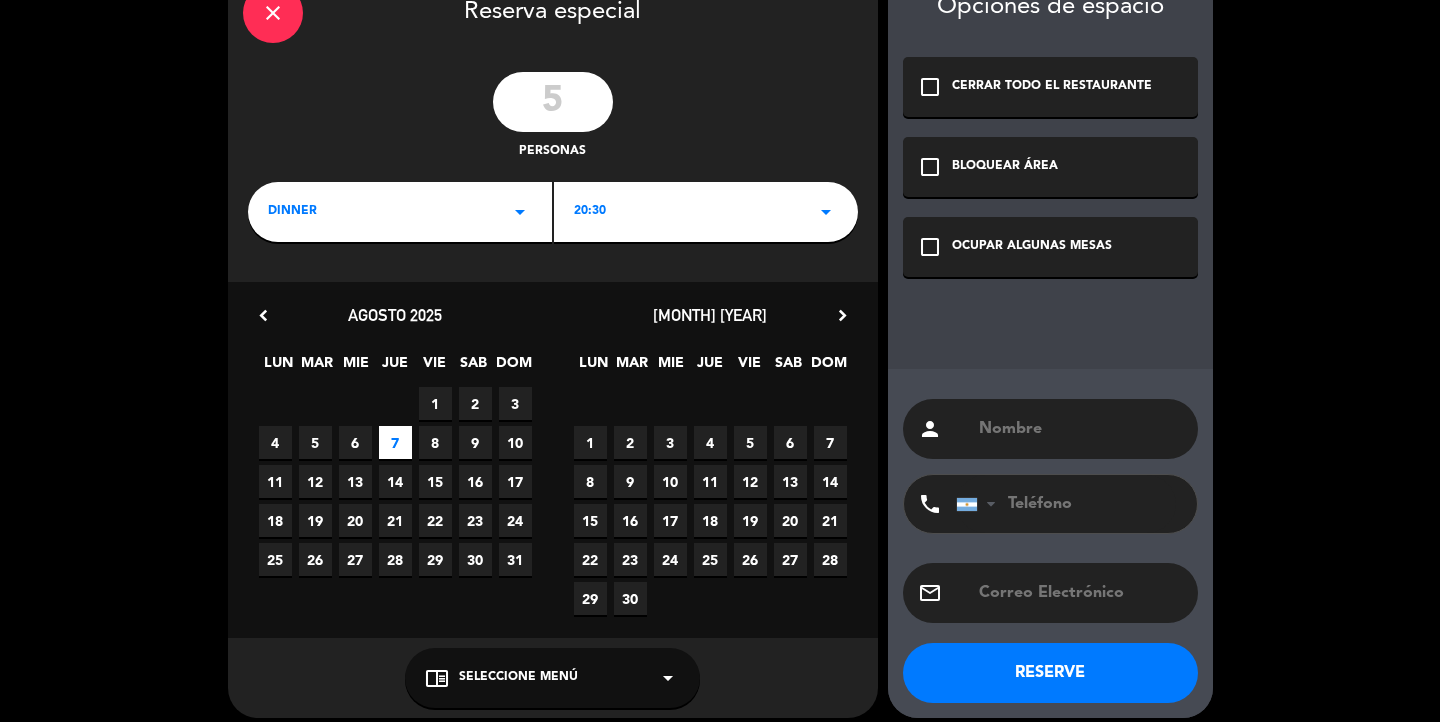 scroll, scrollTop: 77, scrollLeft: 0, axis: vertical 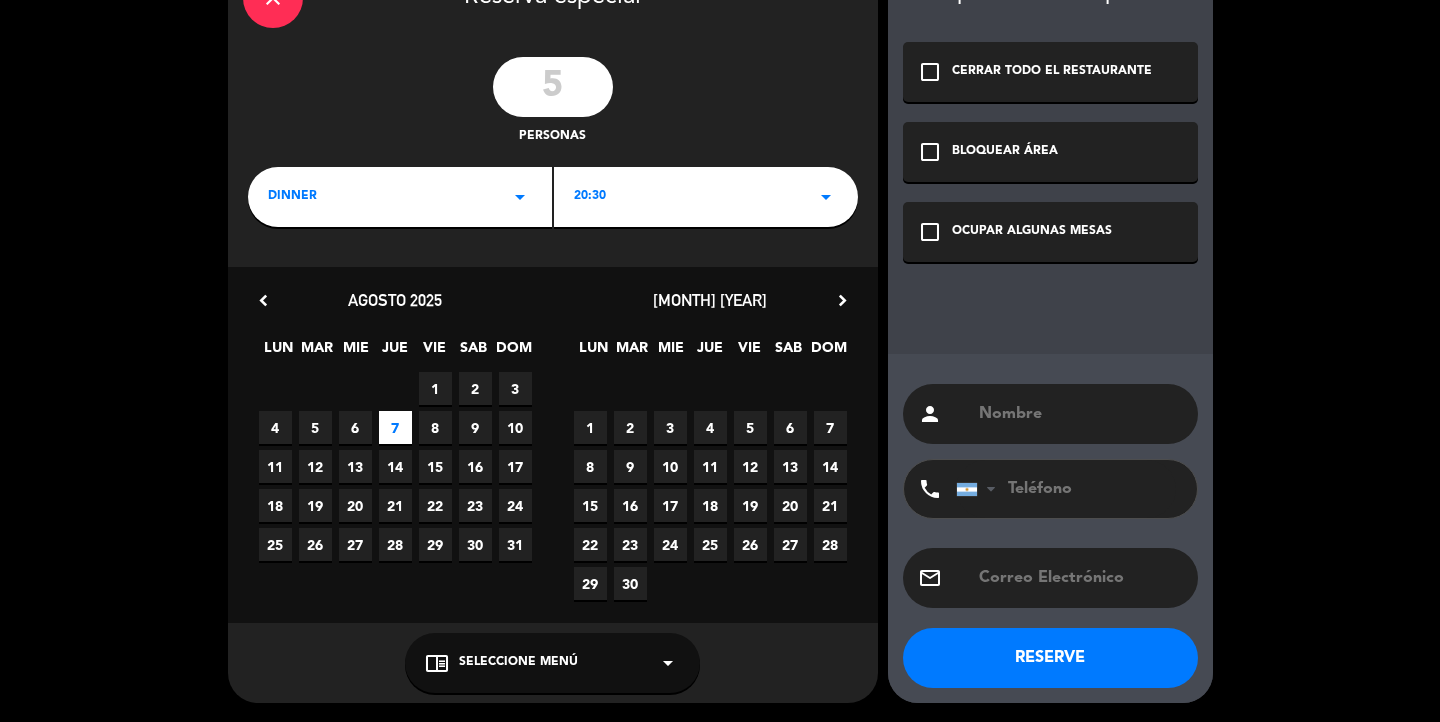 click on "check_box_outline_blank   OCUPAR ALGUNAS MESAS" 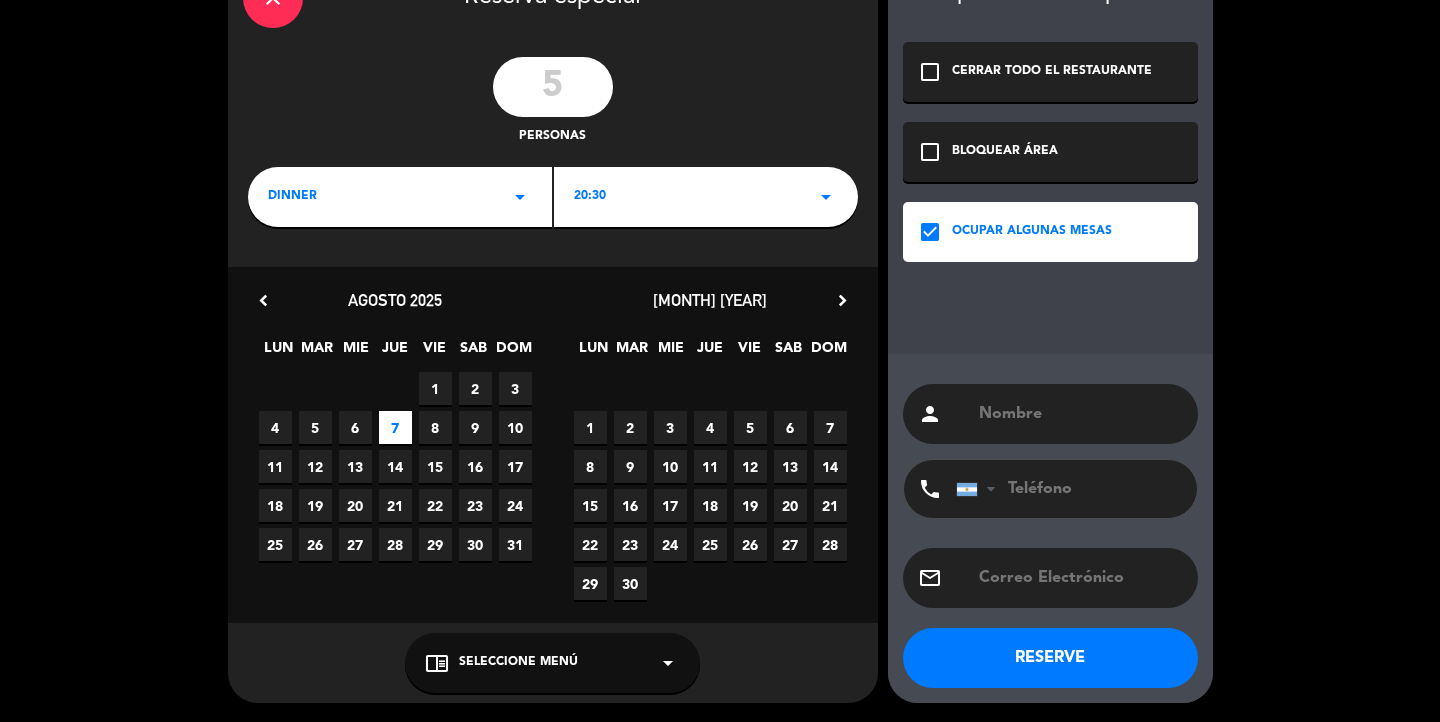 click on "person" 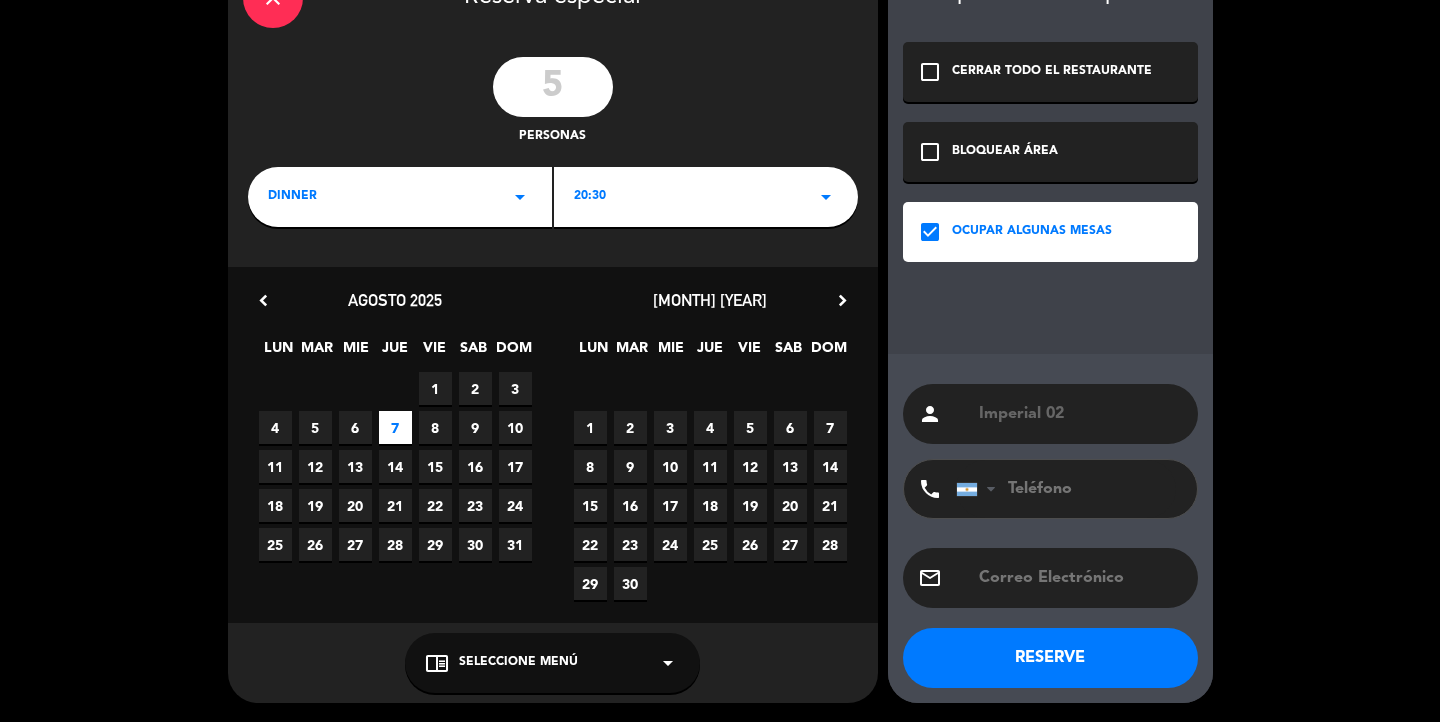 type on "Imperial 02" 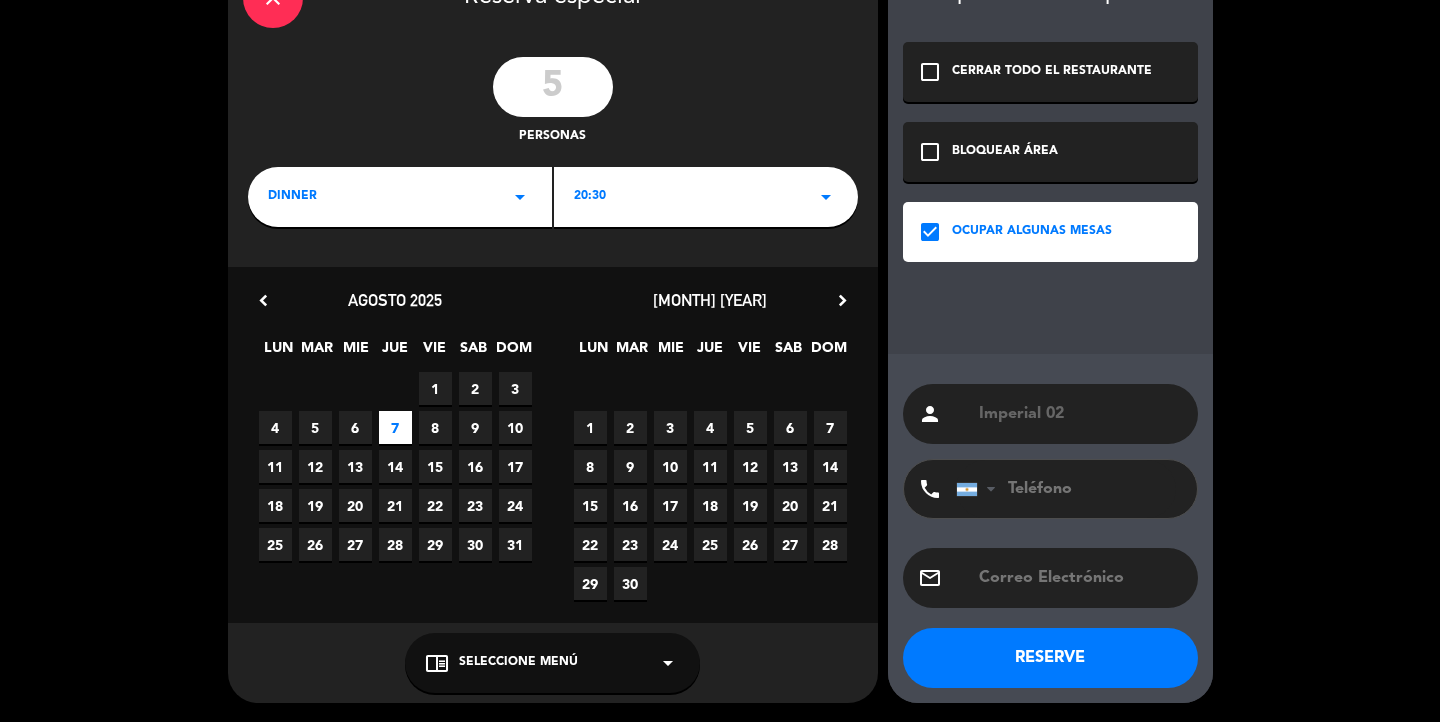 click on "chrome_reader_mode   Seleccione Menú   arrow_drop_down" 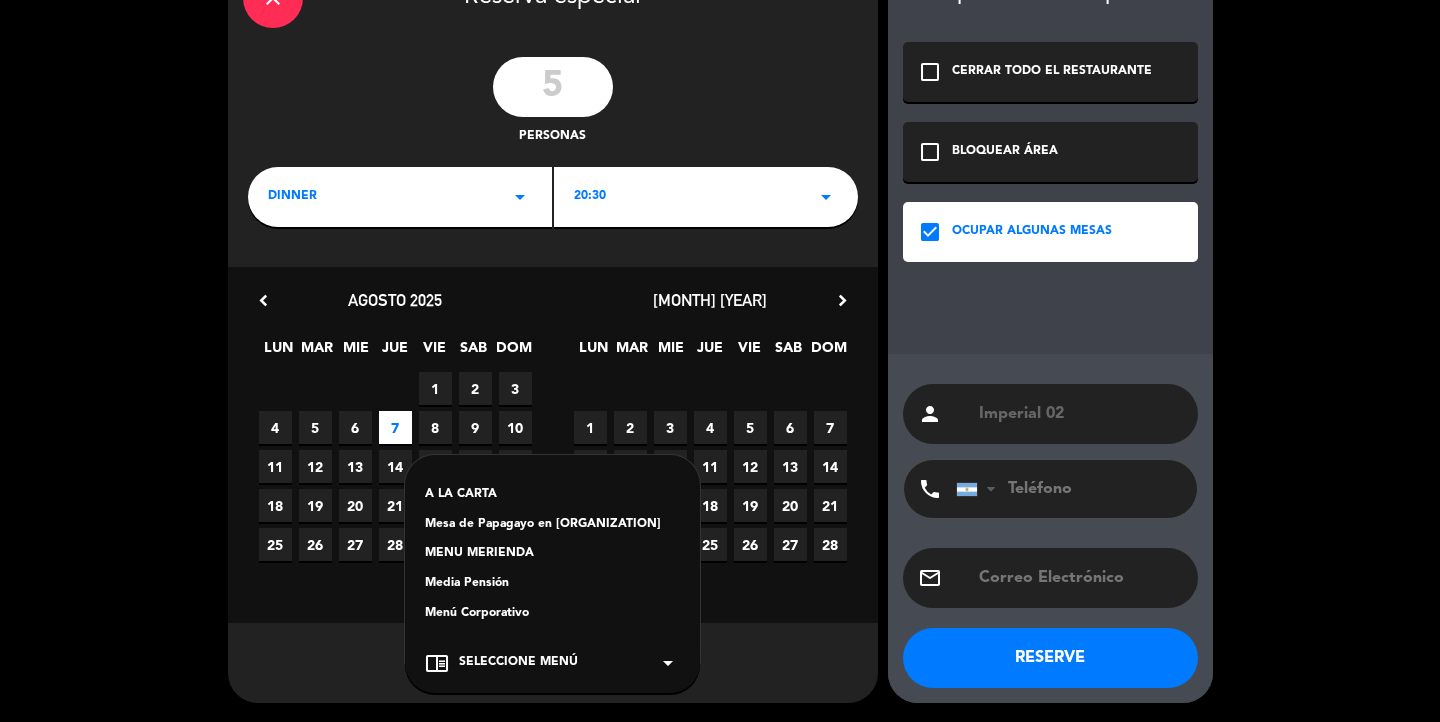 click on "Mesa de Papagayo en [ORGANIZATION]" 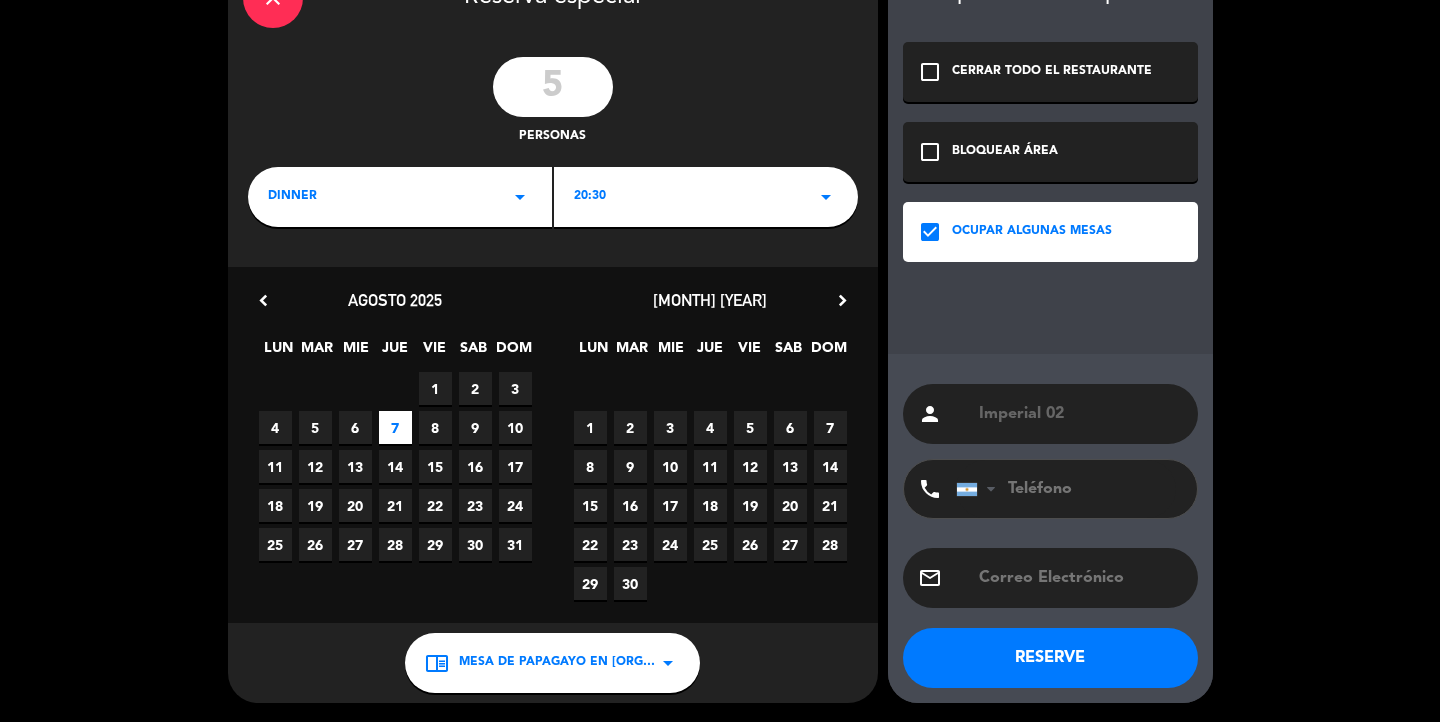 click on "RESERVE" 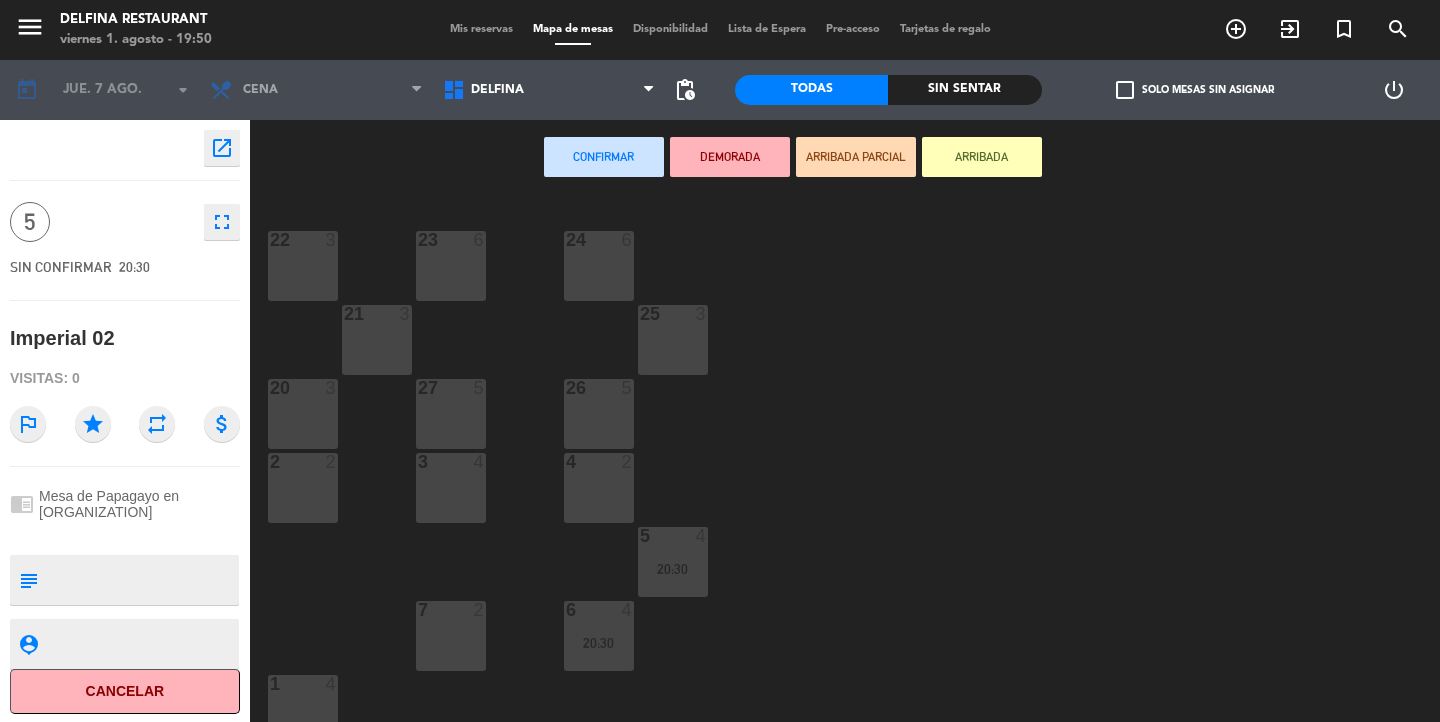 click on "Mis reservas" at bounding box center (481, 29) 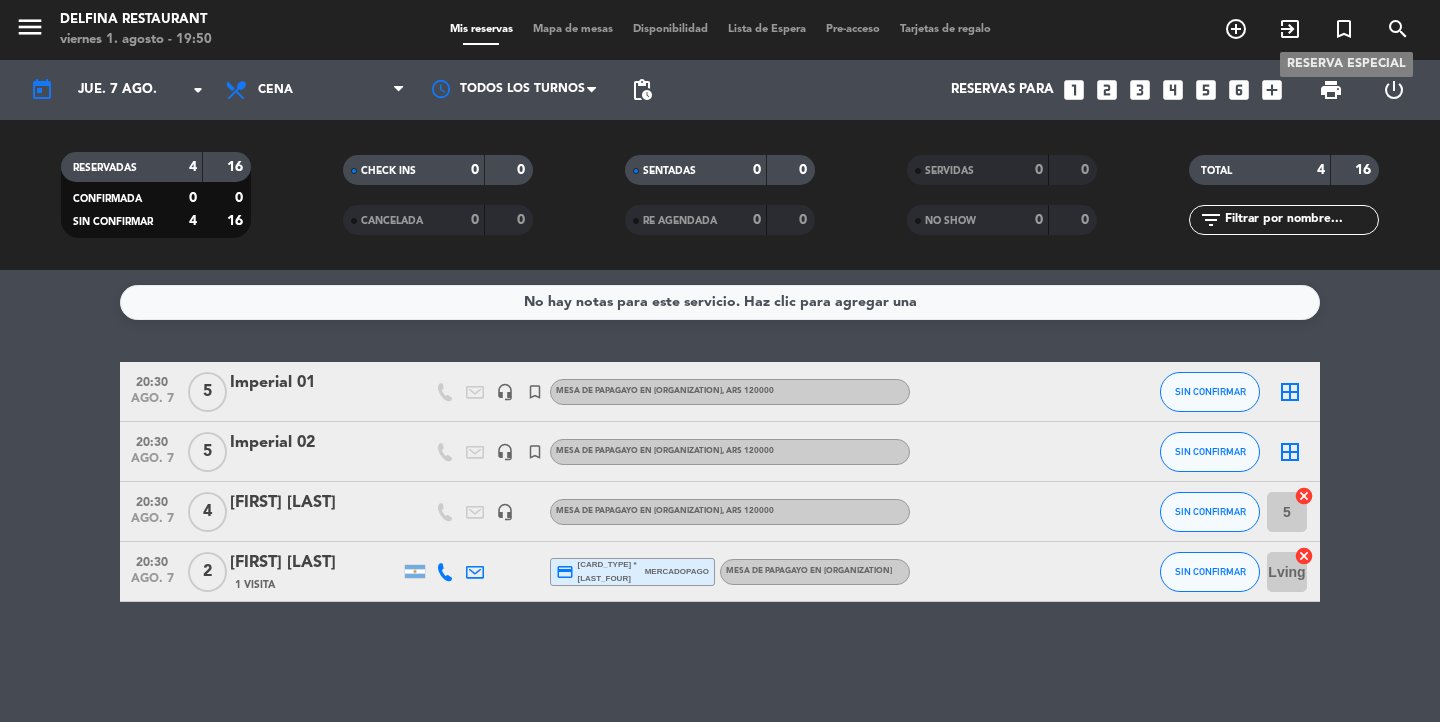 click on "turned_in_not" at bounding box center (1344, 29) 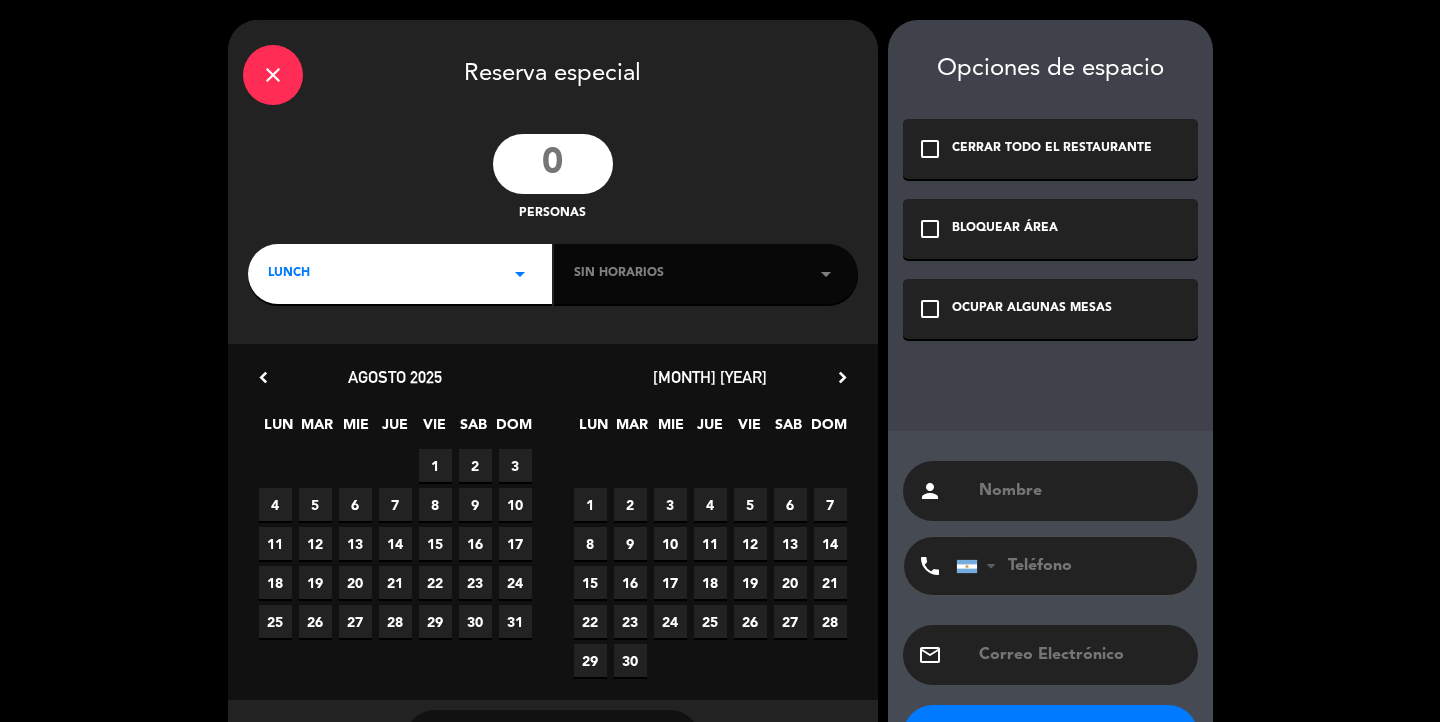 click 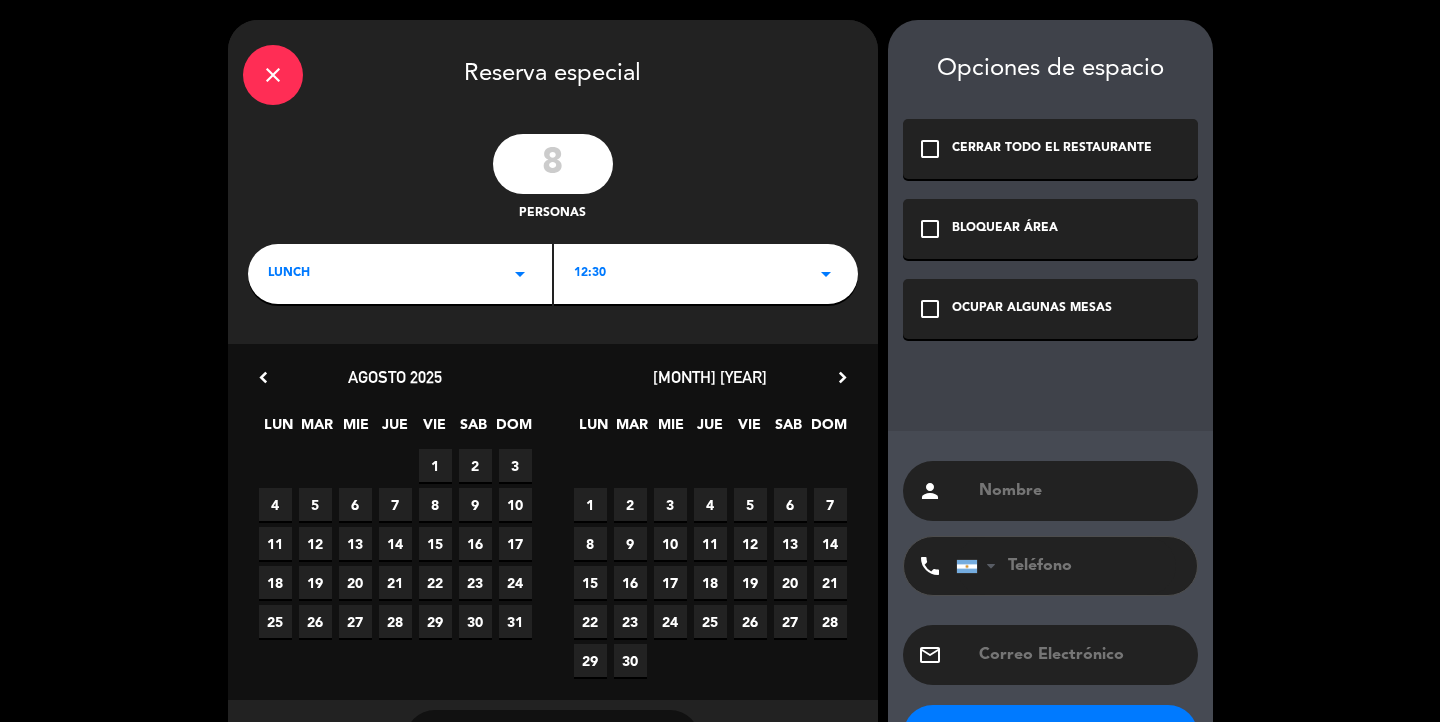 type on "8" 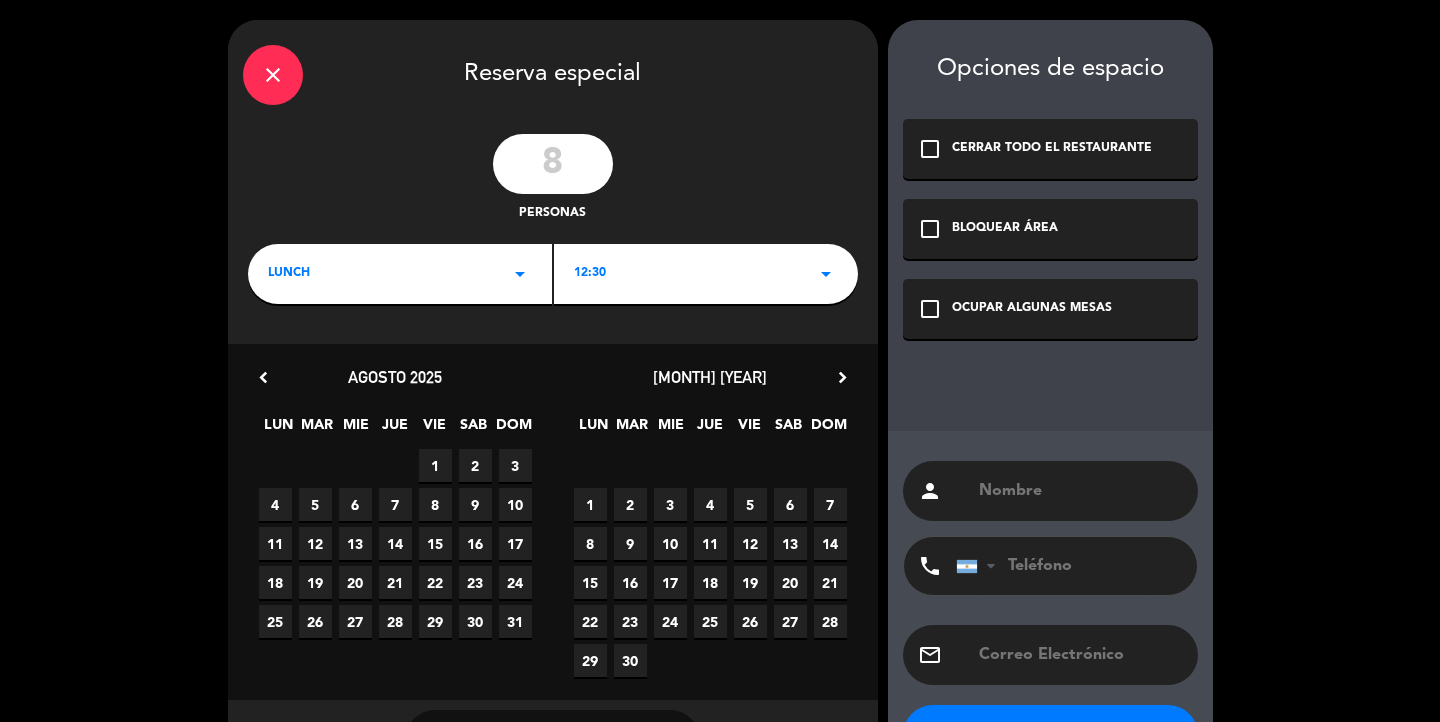 click on "LUNCH   arrow_drop_down" 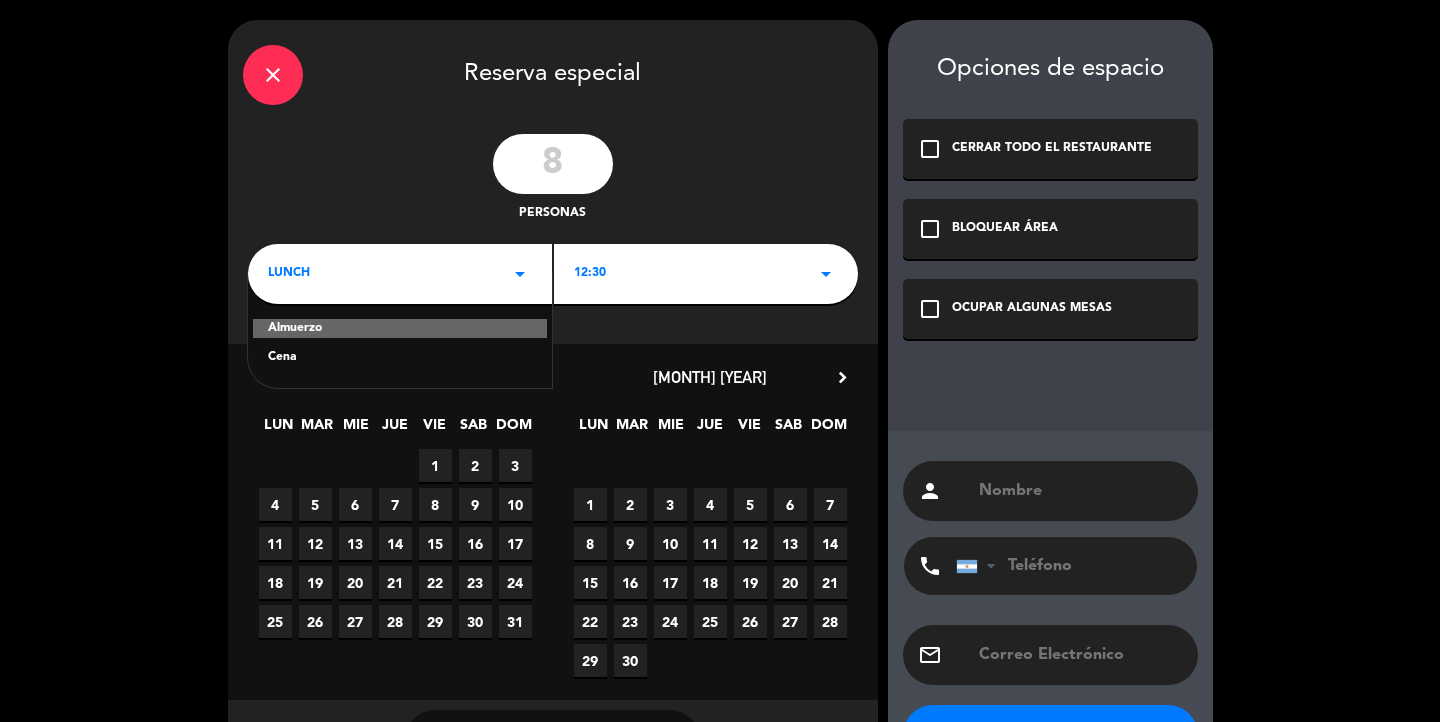 click on "Cena" 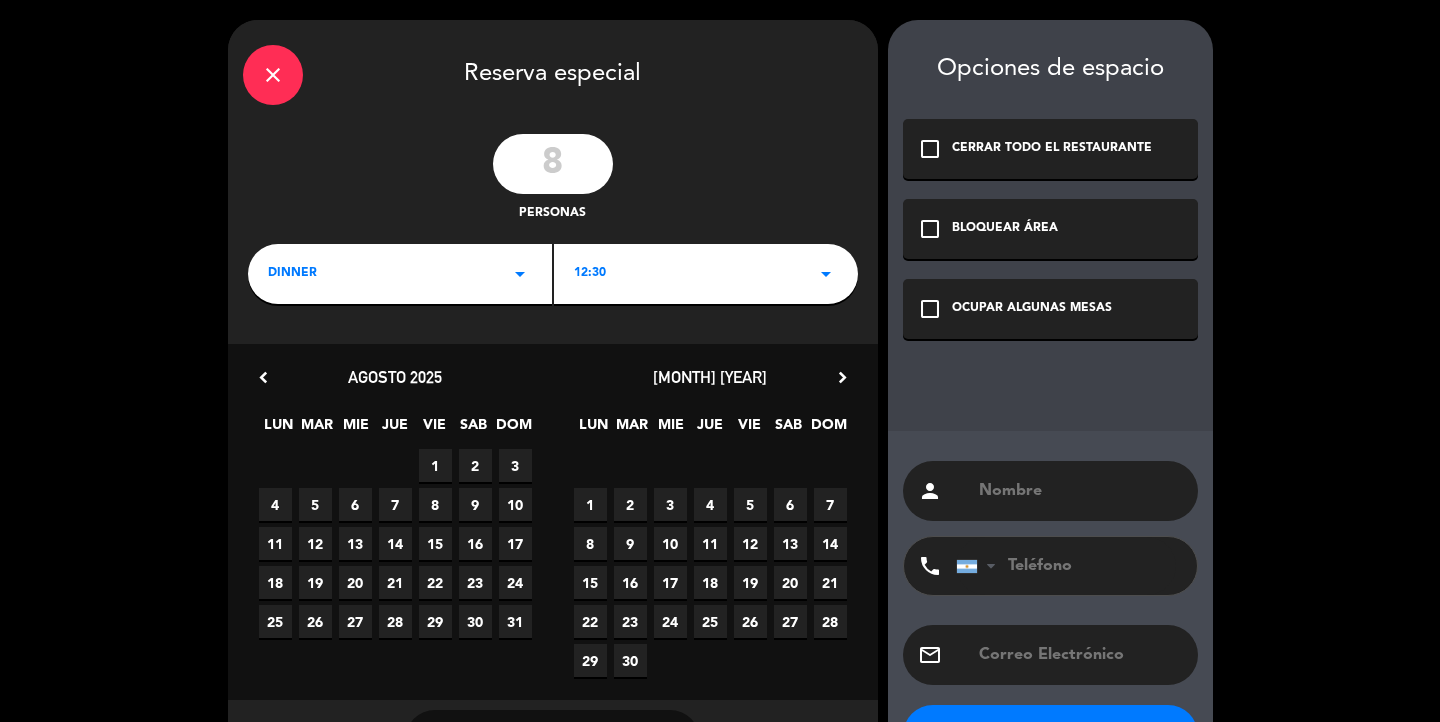 click on "12:30   arrow_drop_down" 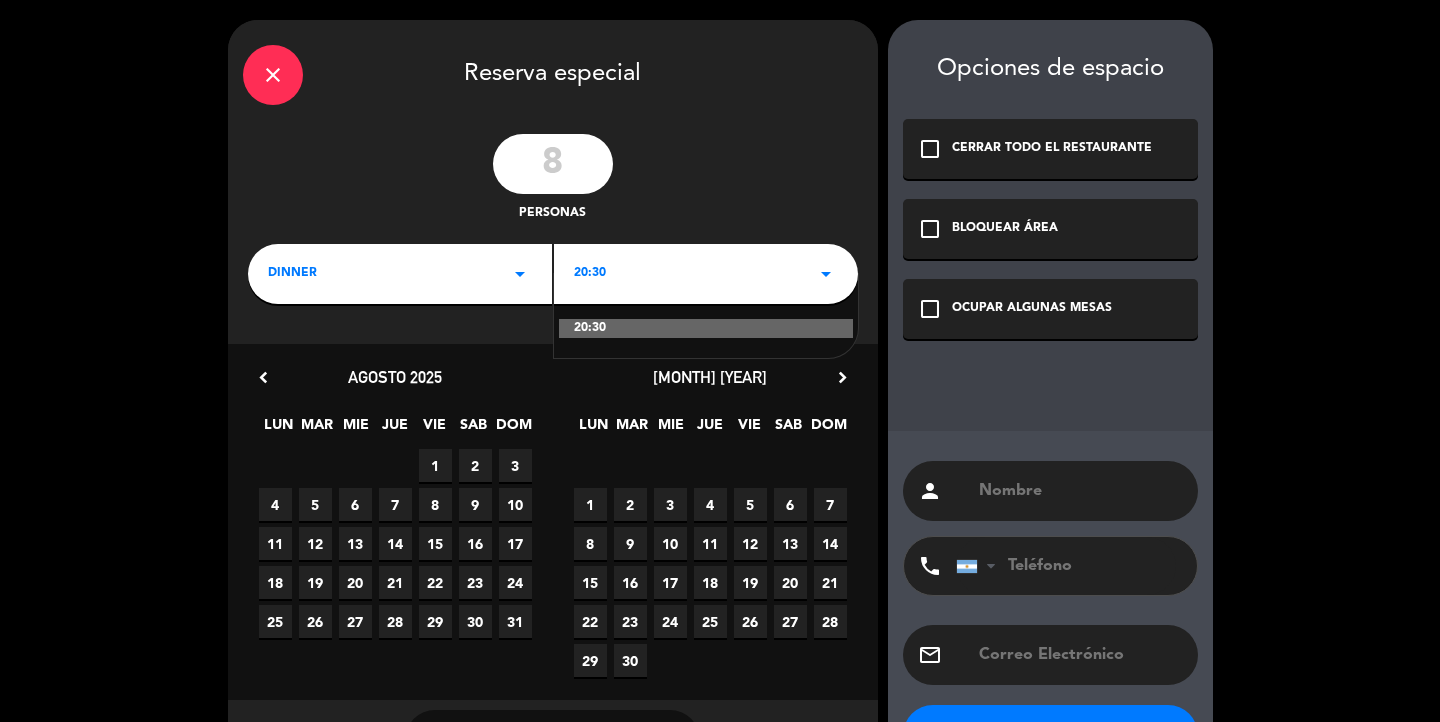 click on "20:30" 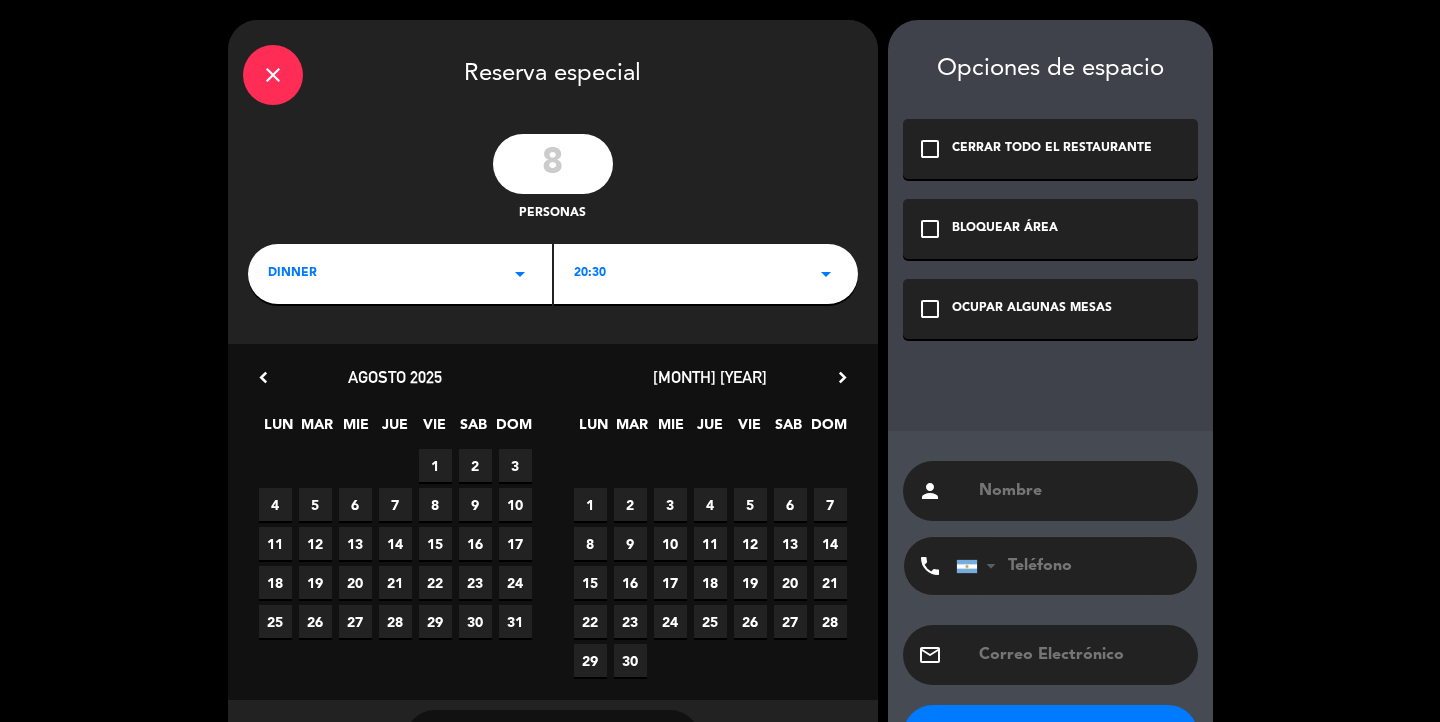 click on "7" at bounding box center (395, 504) 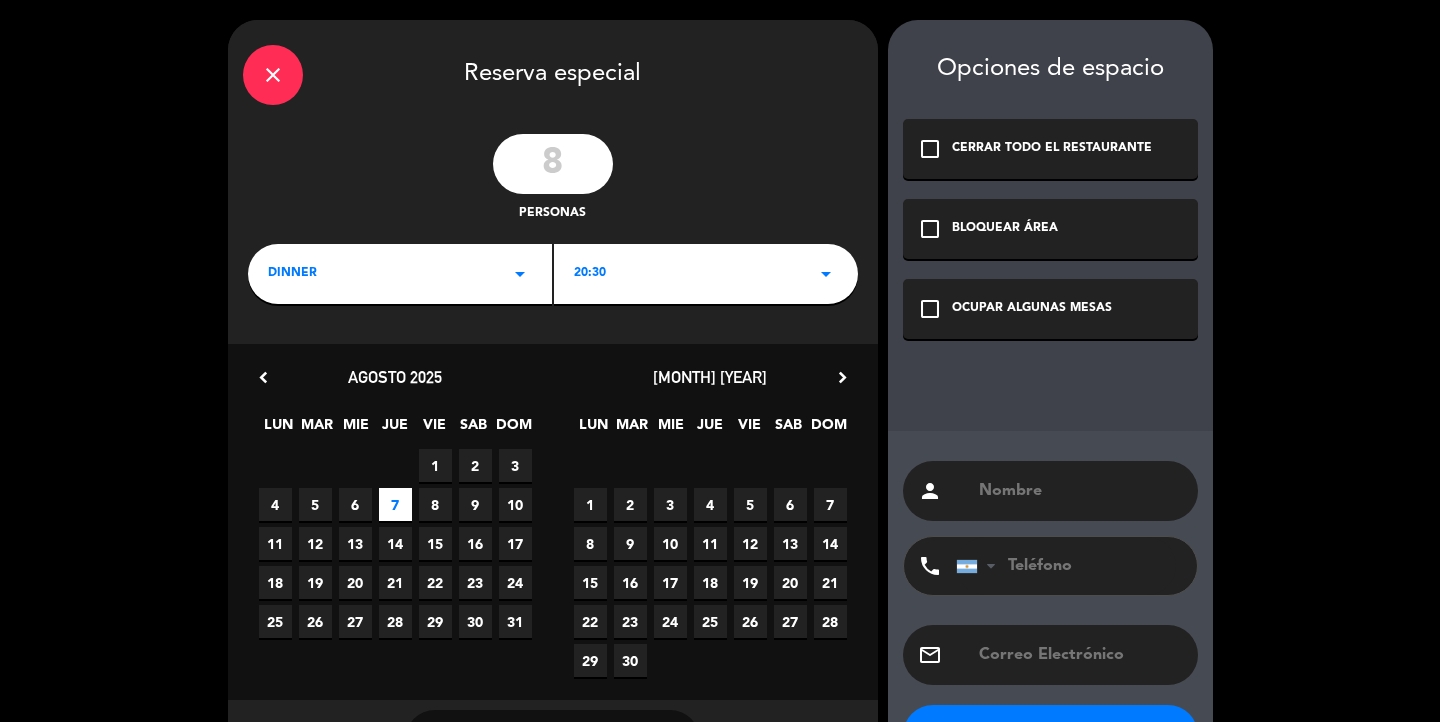 click on "check_box_outline_blank" 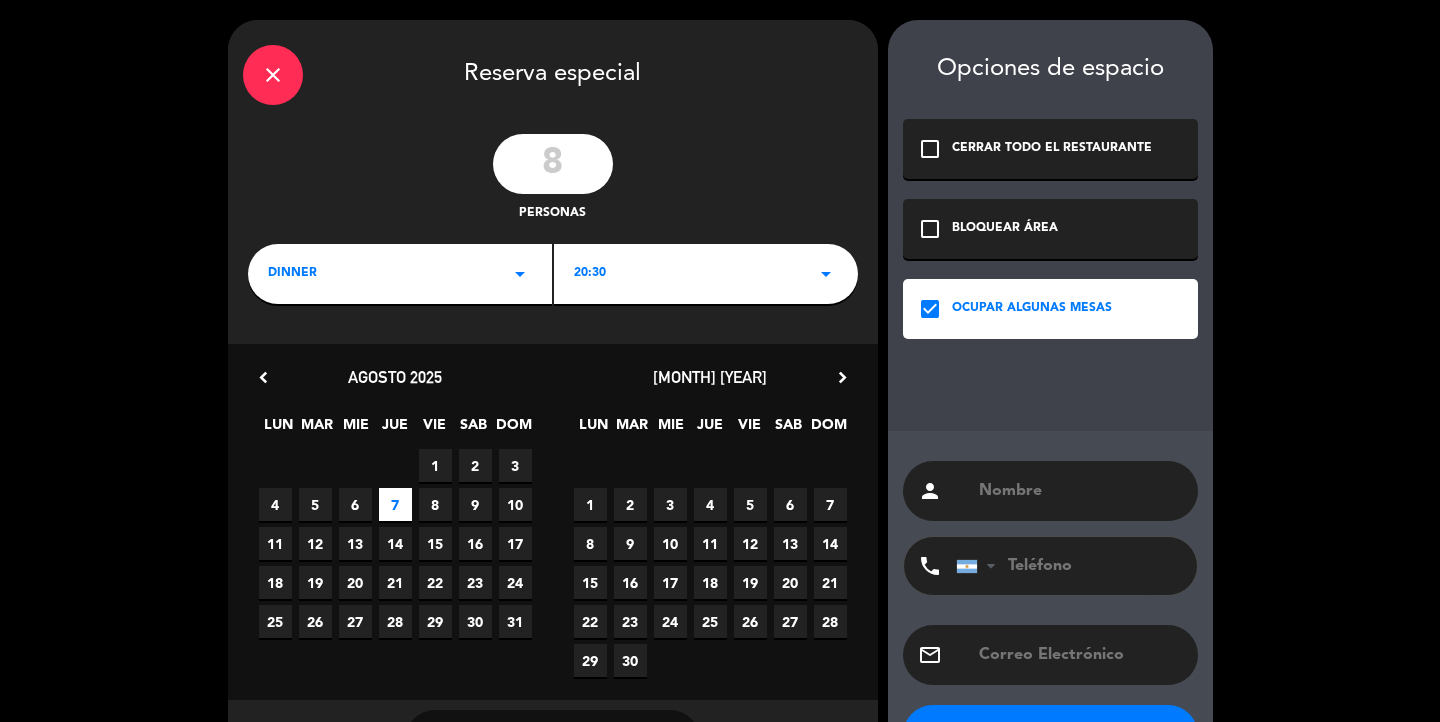 click on "person" 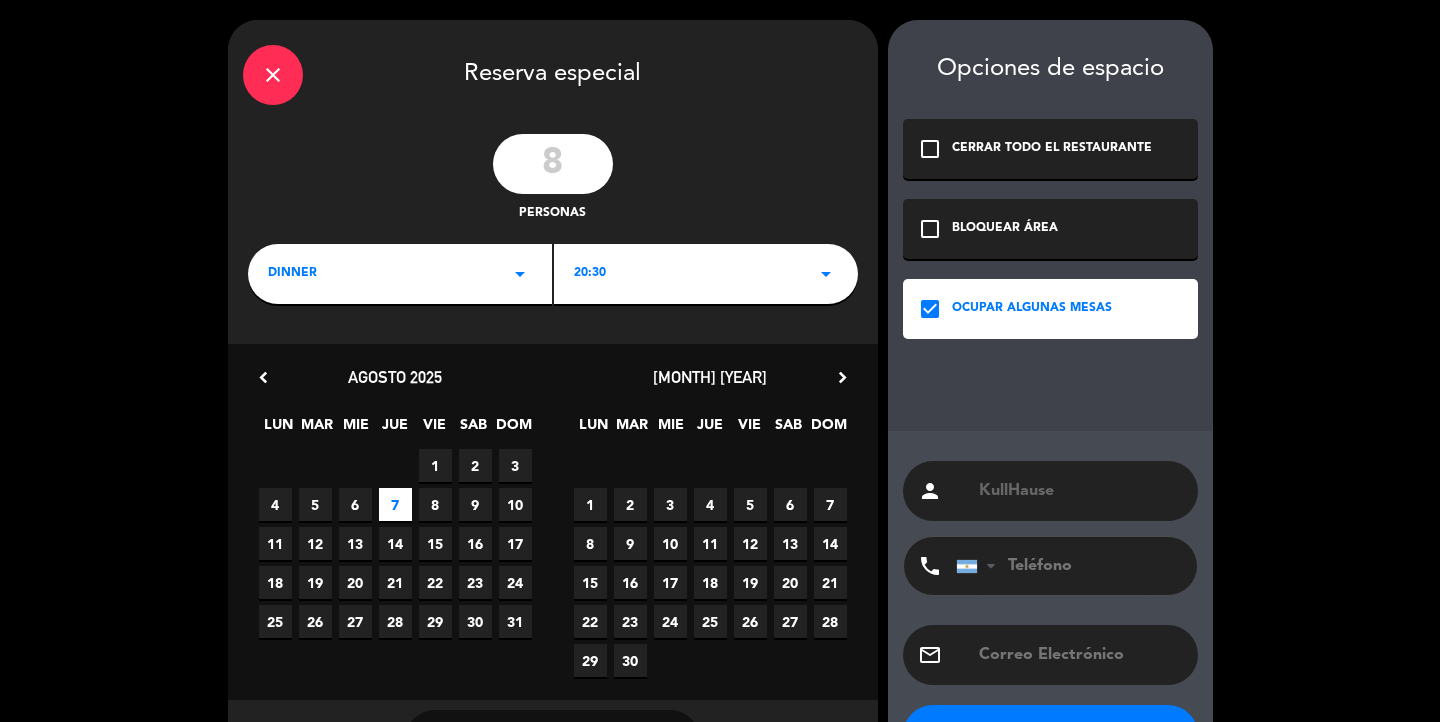 scroll, scrollTop: 77, scrollLeft: 0, axis: vertical 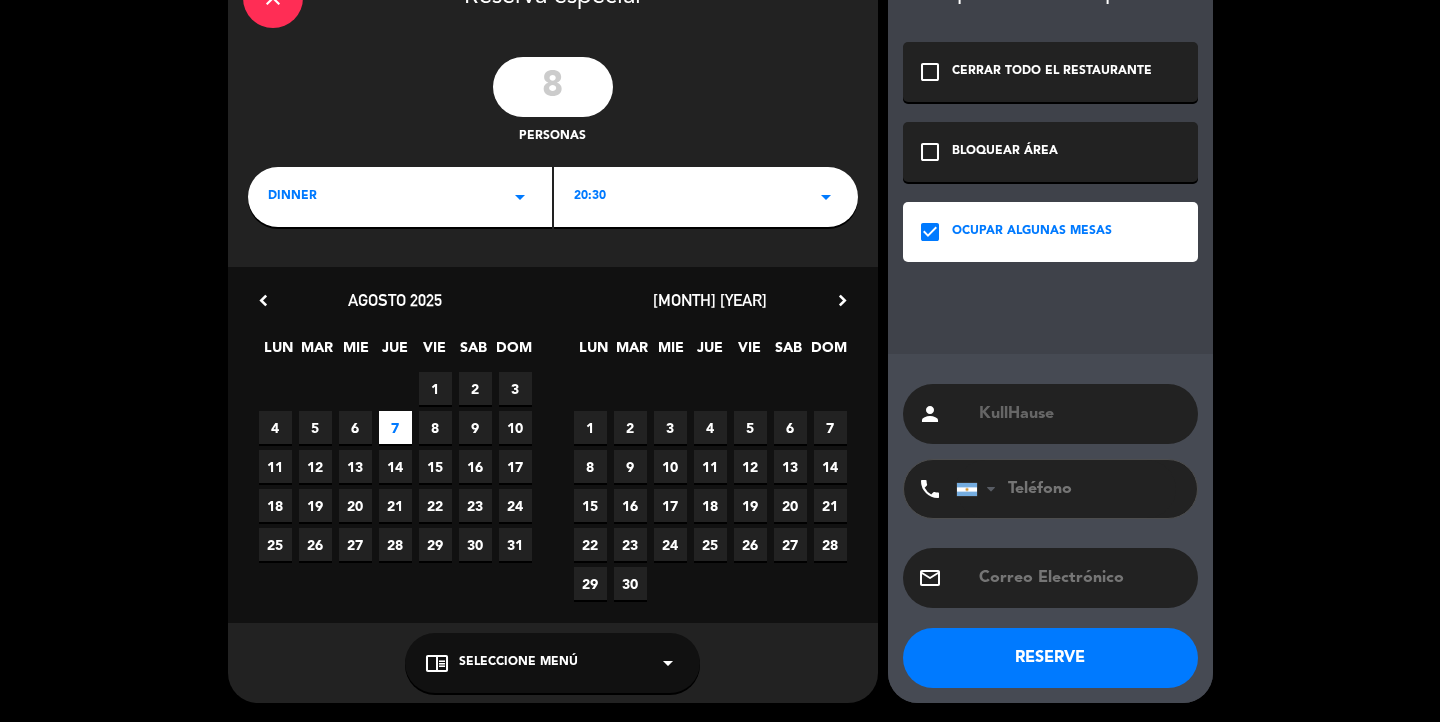 type on "KullHause" 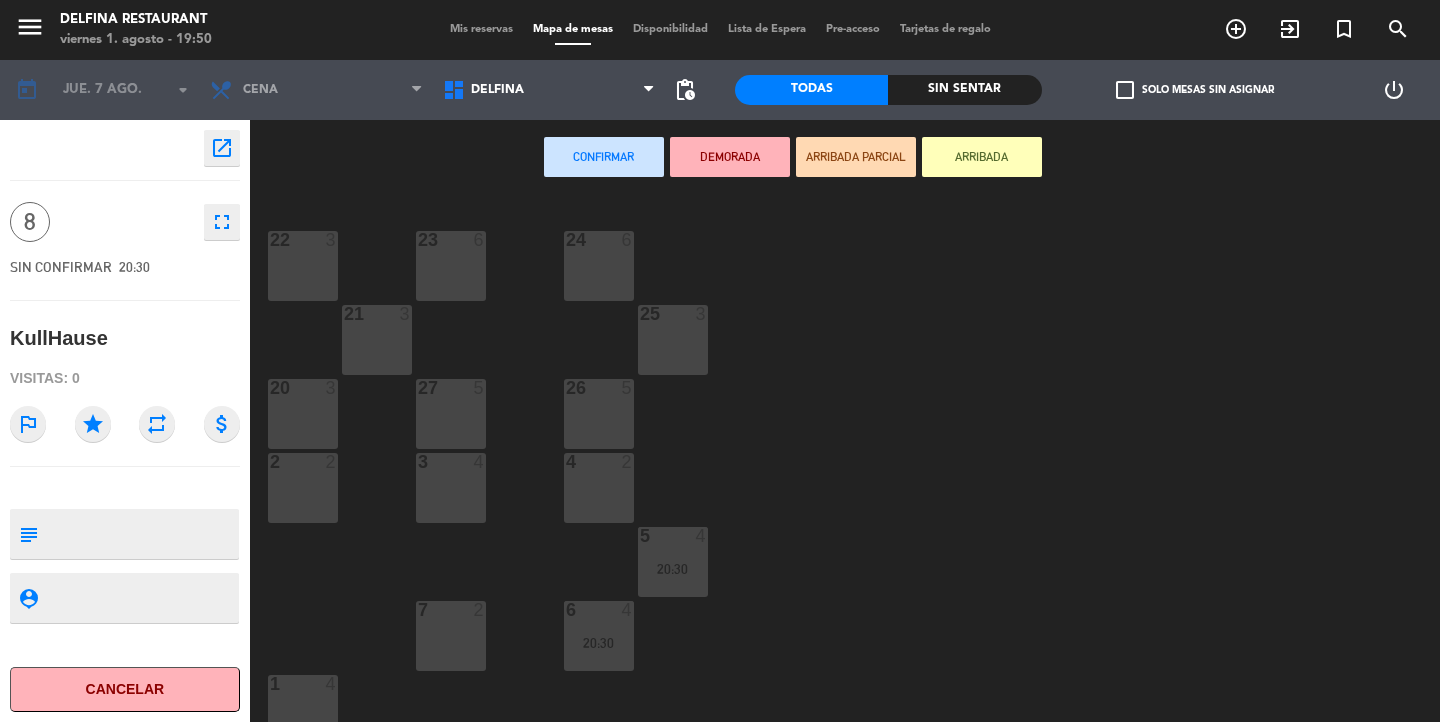 click on "open_in_new" 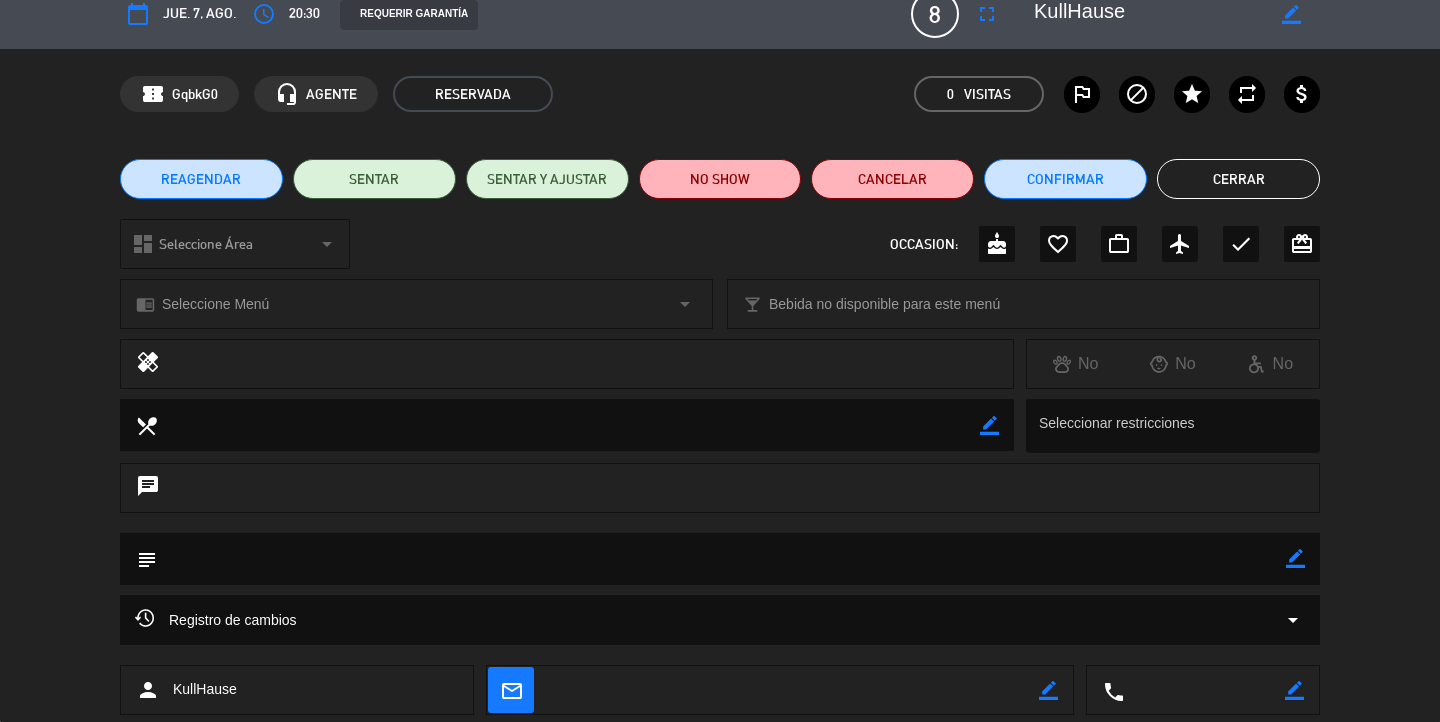 scroll, scrollTop: 0, scrollLeft: 0, axis: both 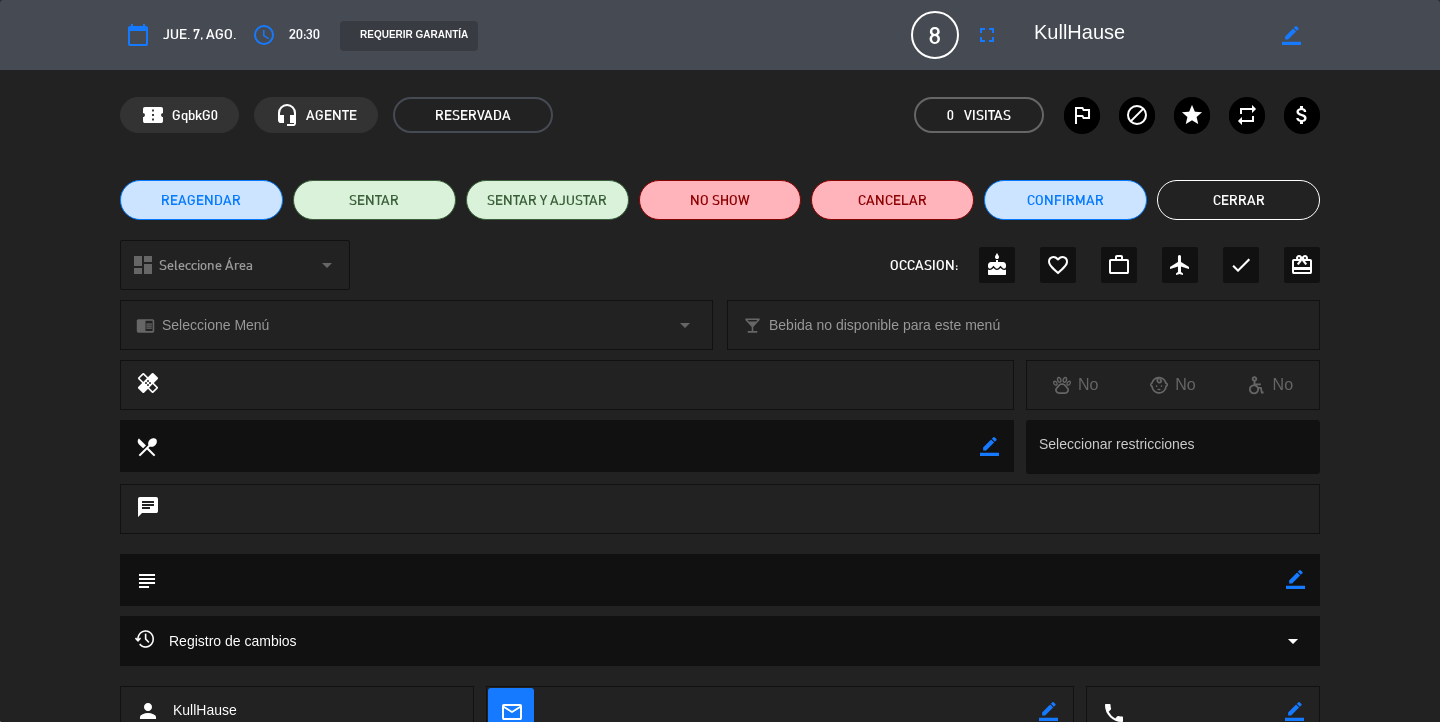 click on "dashboard  Seleccione Área  arrow_drop_down" 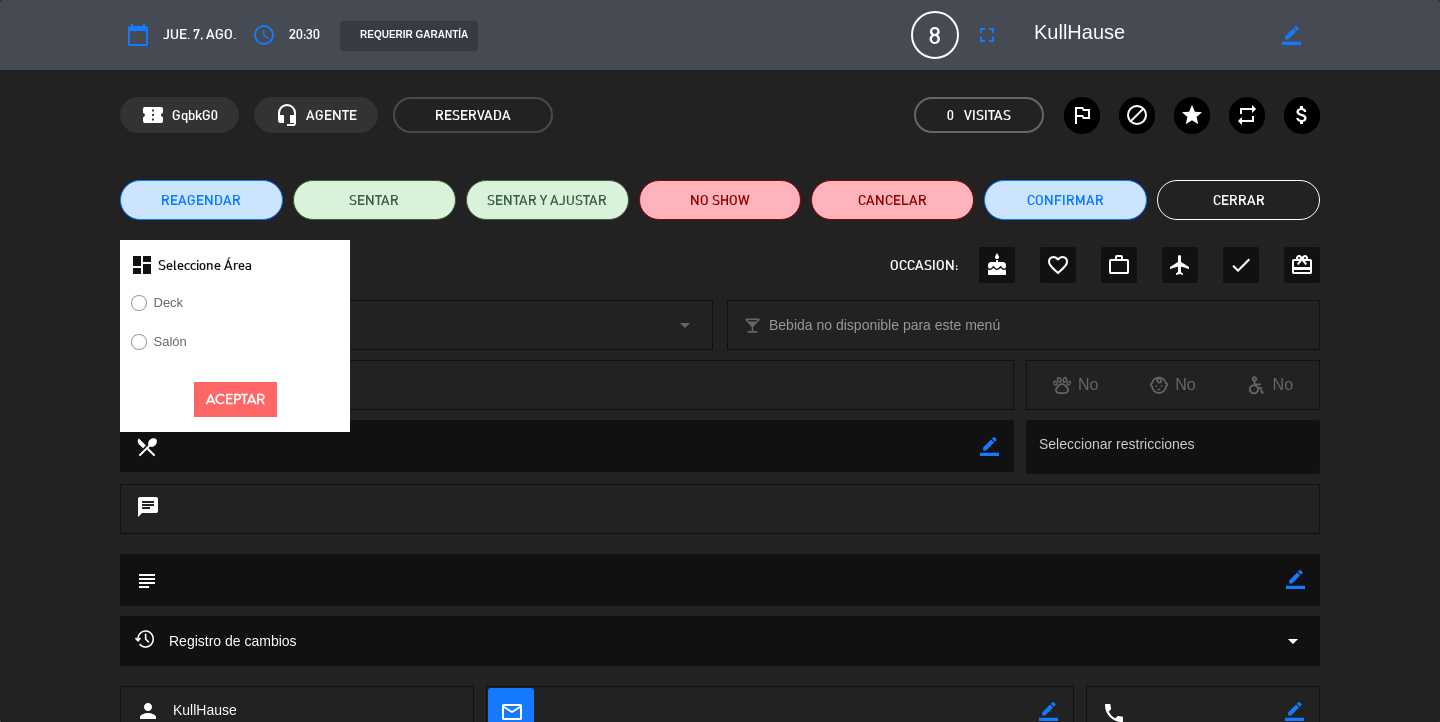 click on "Salón" 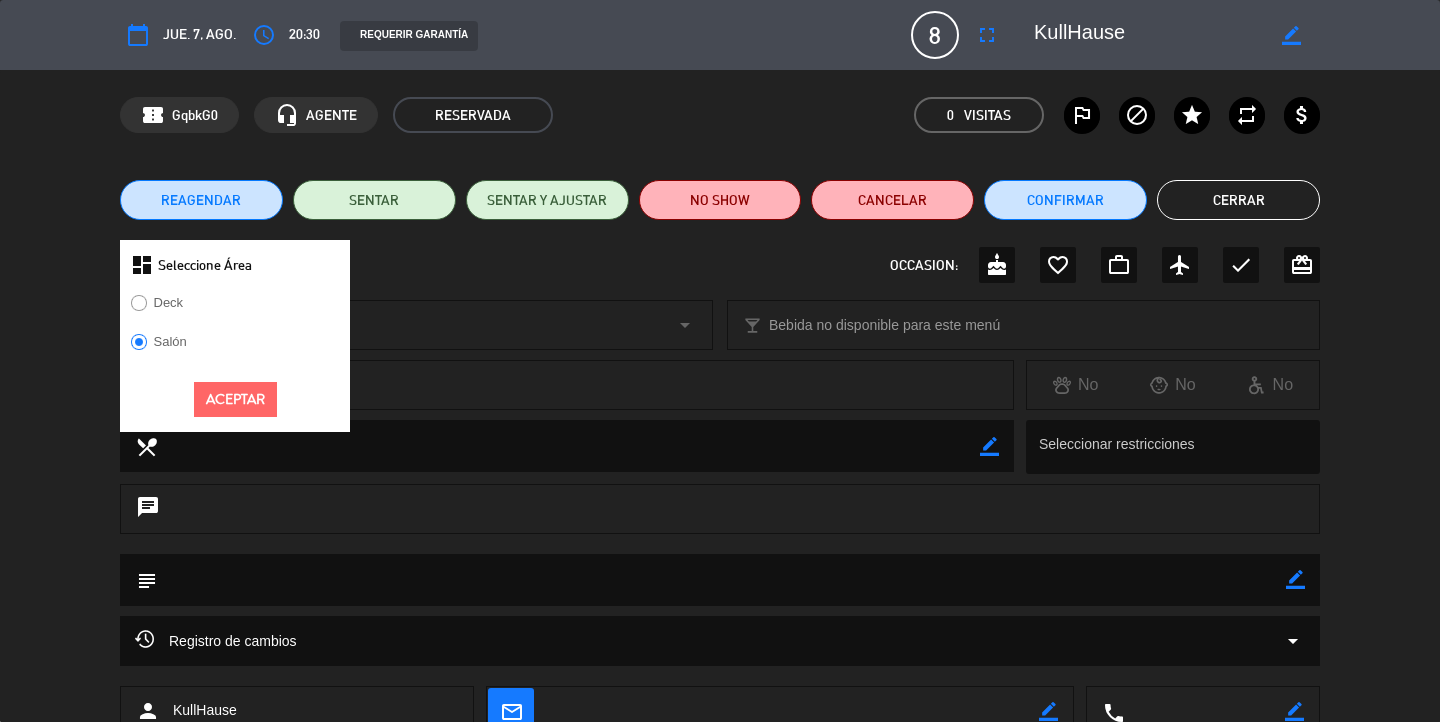 click on "Aceptar" 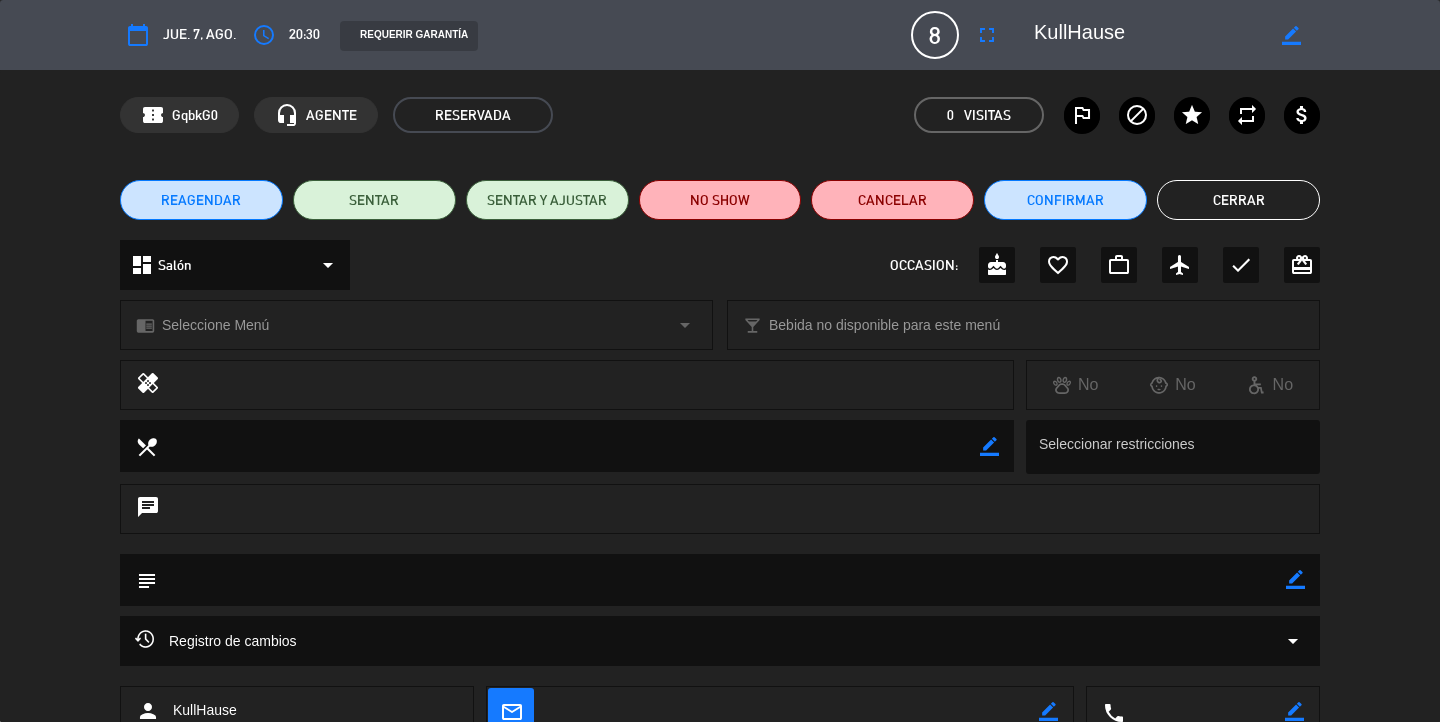 click on "chrome_reader_mode  Seleccione Menú  arrow_drop_down" 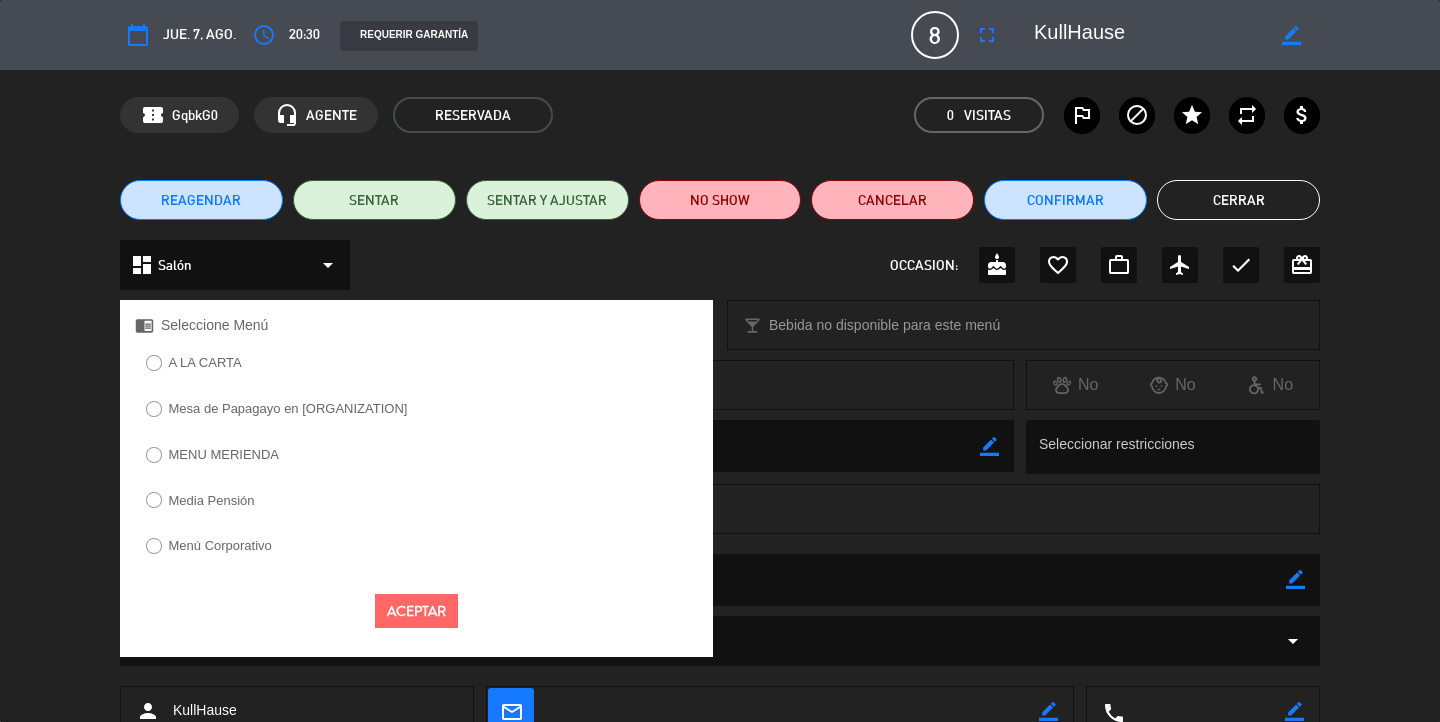 click on "Mesa de Papagayo en [ORGANIZATION]" 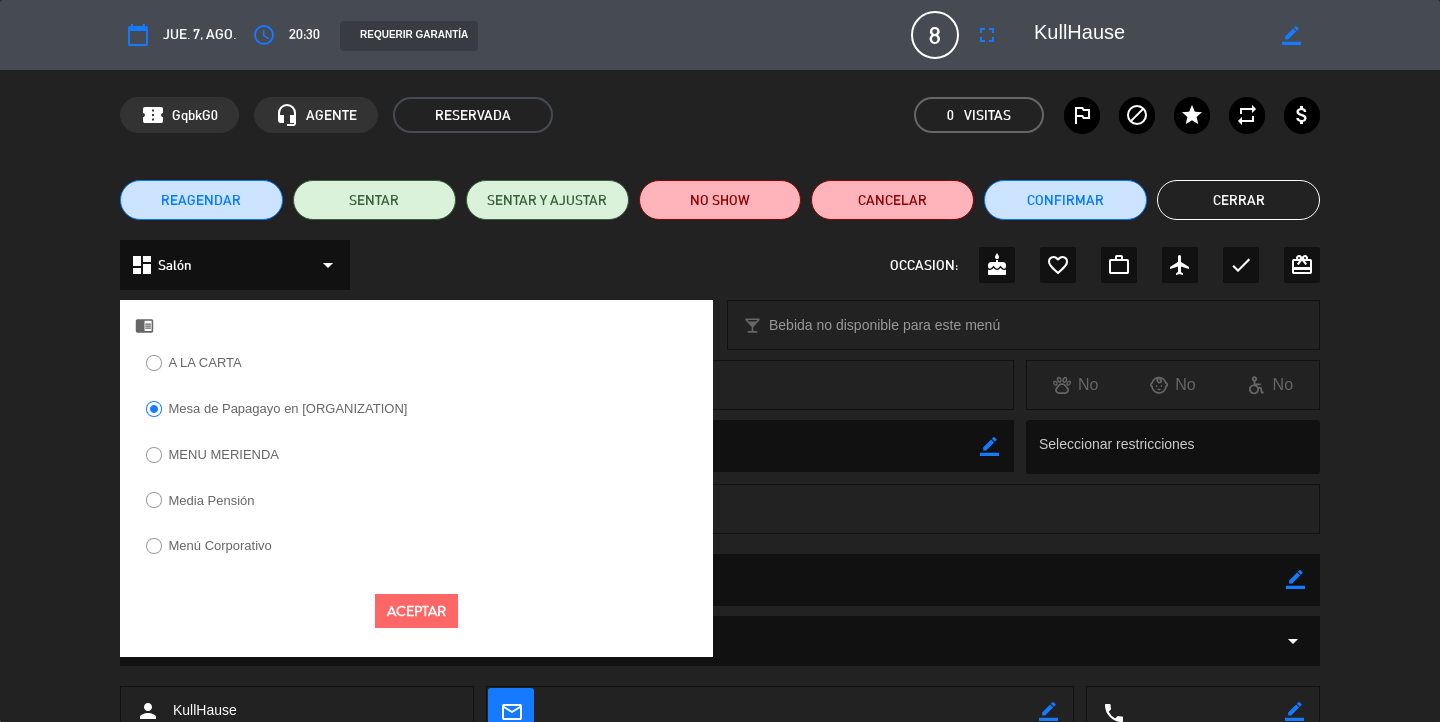 click on "Aceptar" 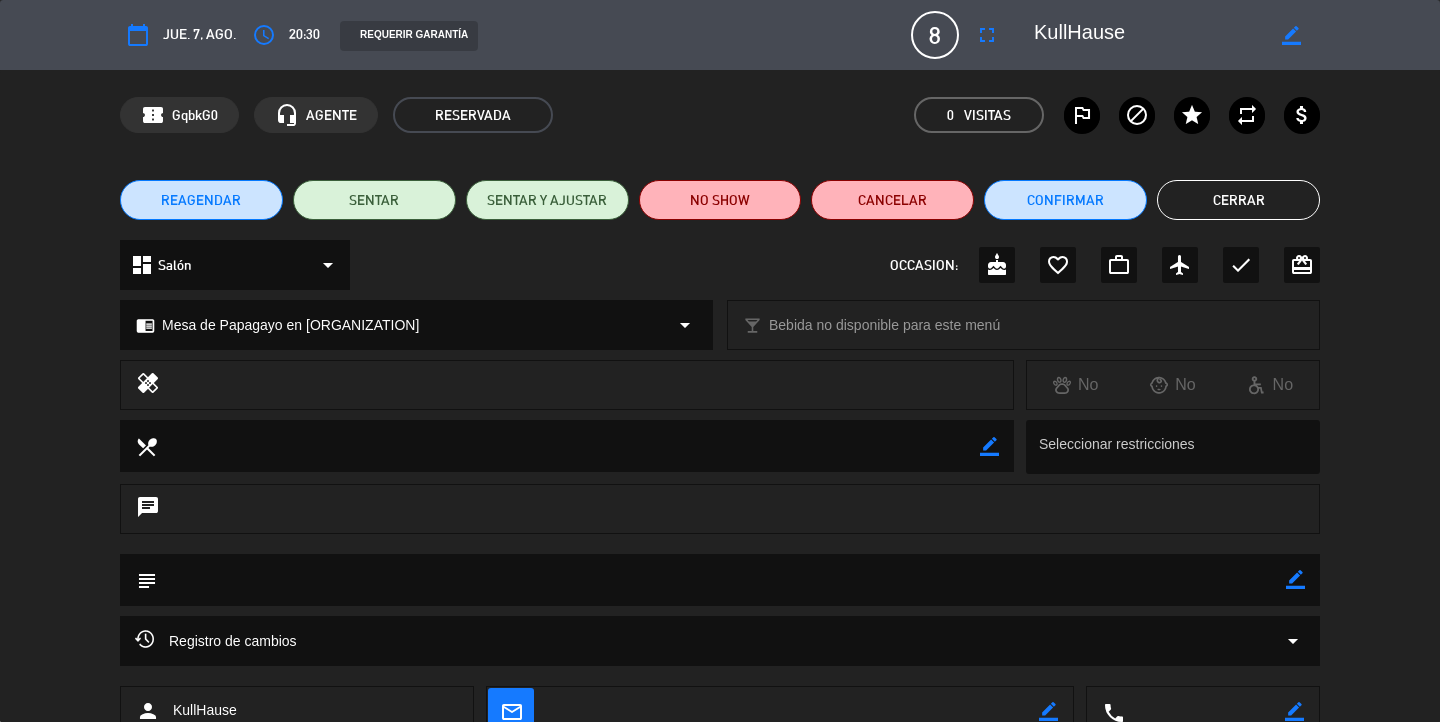 click 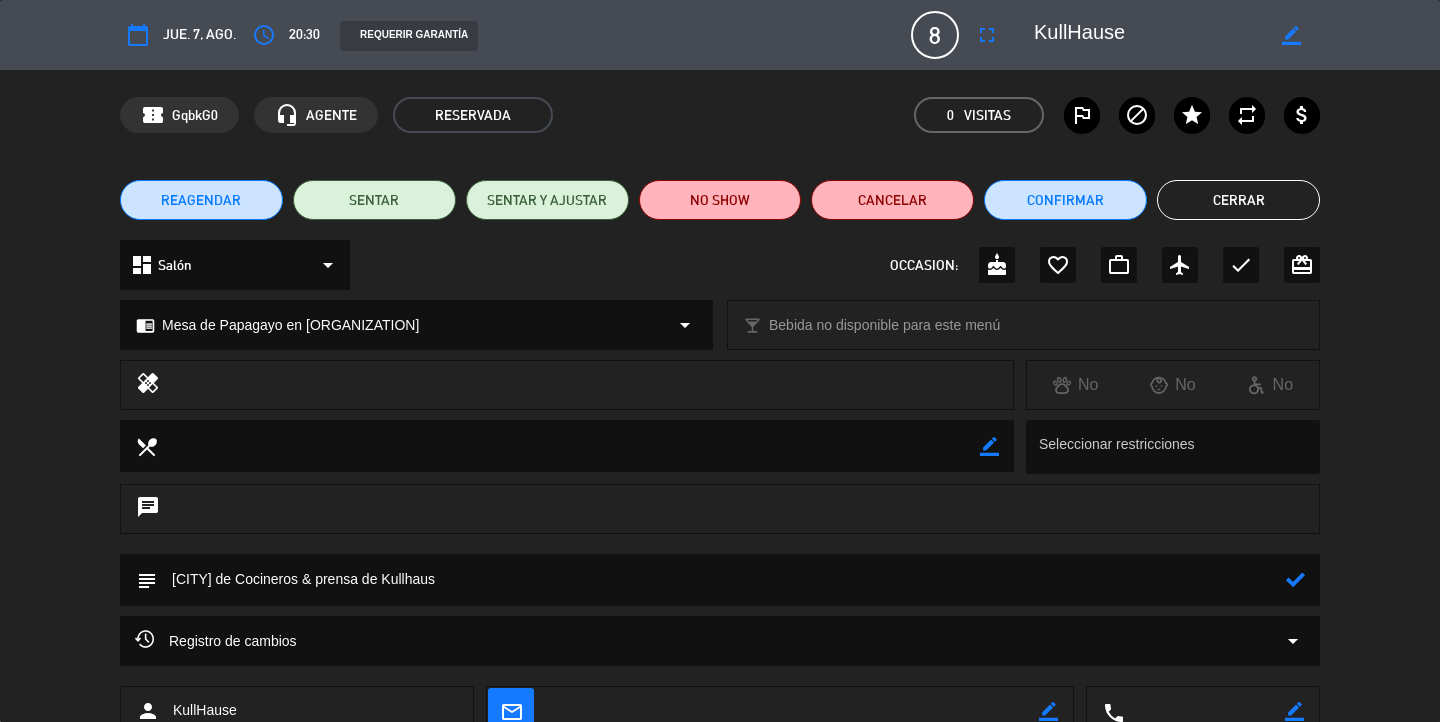 type on "[CITY] de Cocineros & prensa de Kullhaus" 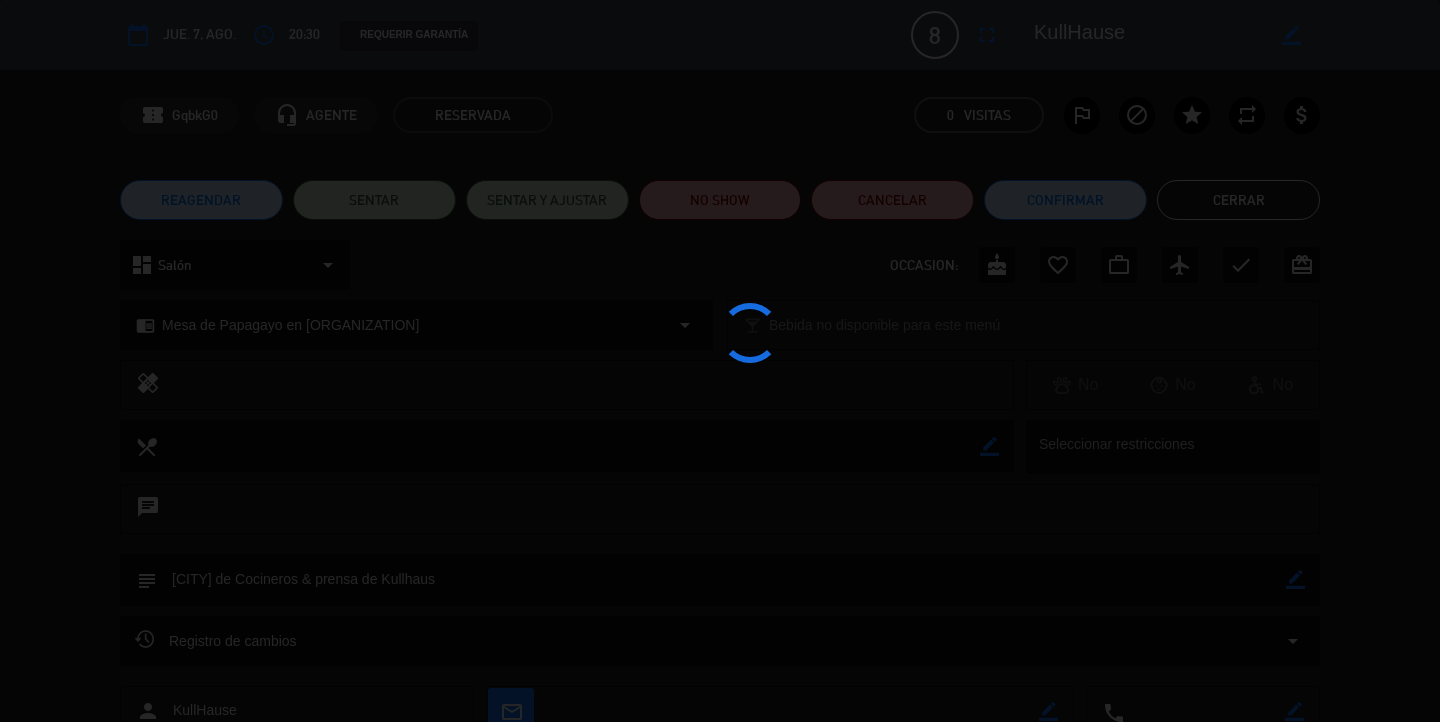 type on "[CITY] de Cocineros & prensa de Kullhaus" 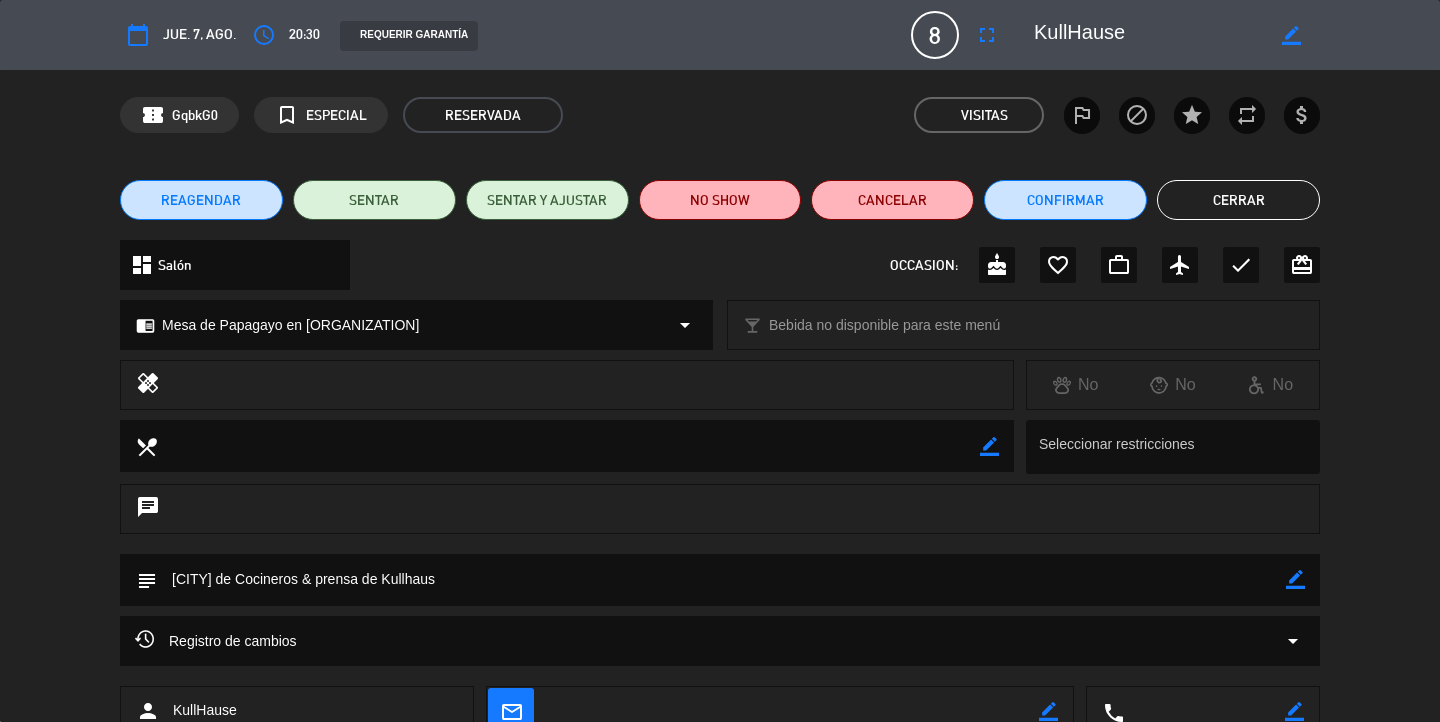click on "Cerrar" 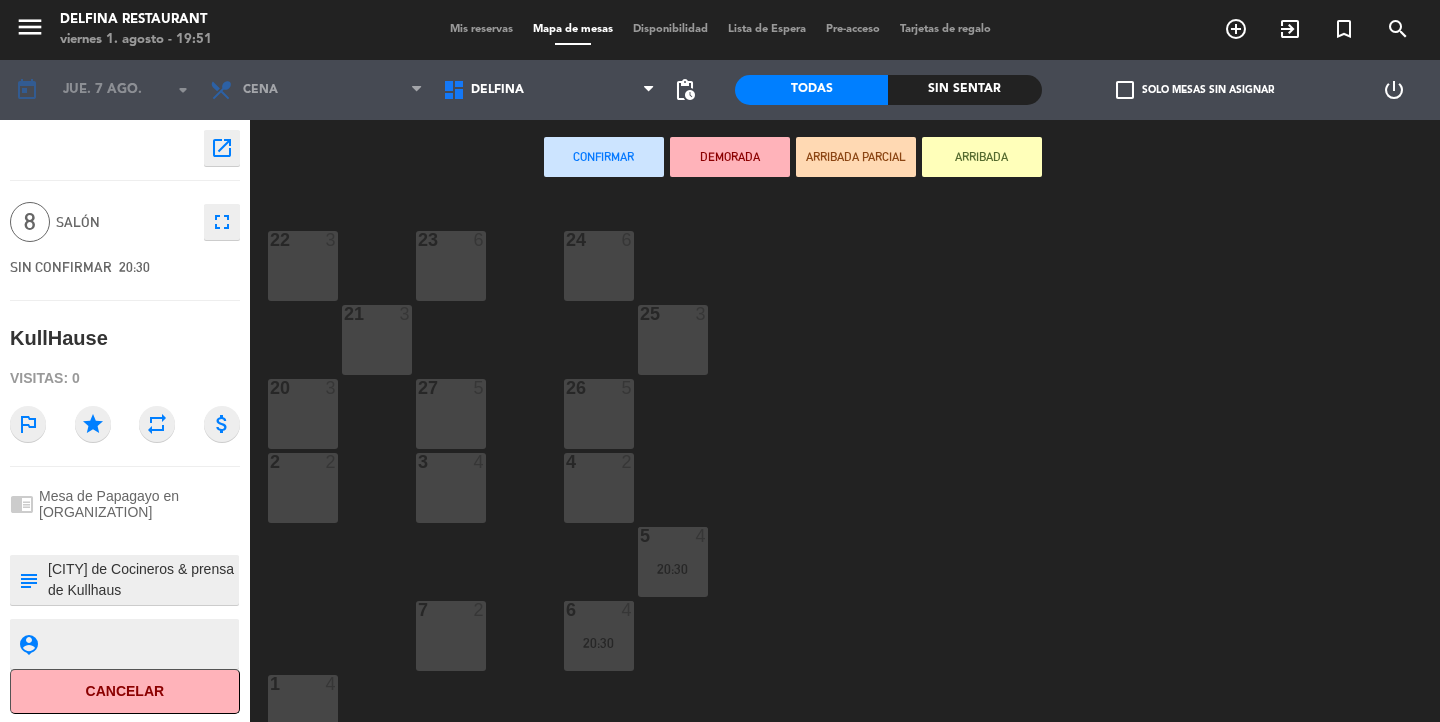 click on "Mis reservas" at bounding box center [481, 29] 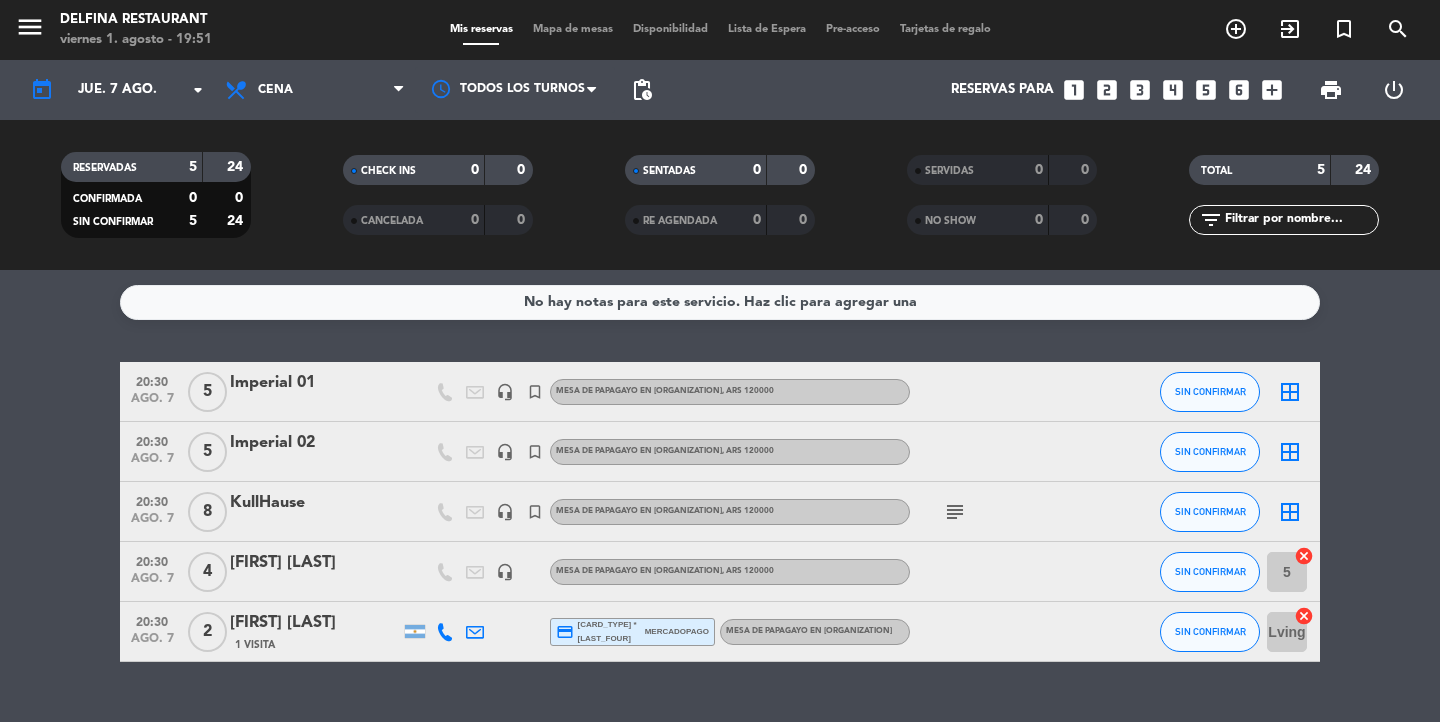 click on "Imperial 01" 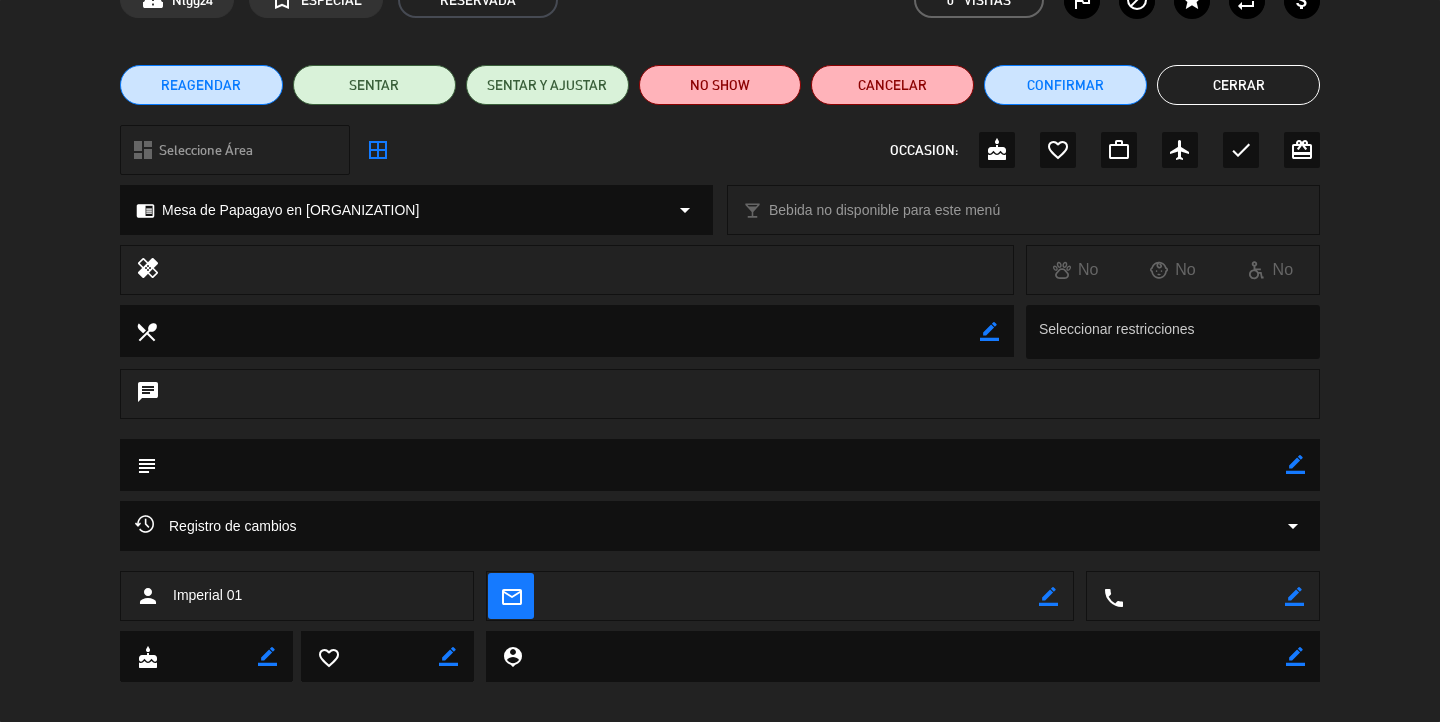 scroll, scrollTop: 135, scrollLeft: 0, axis: vertical 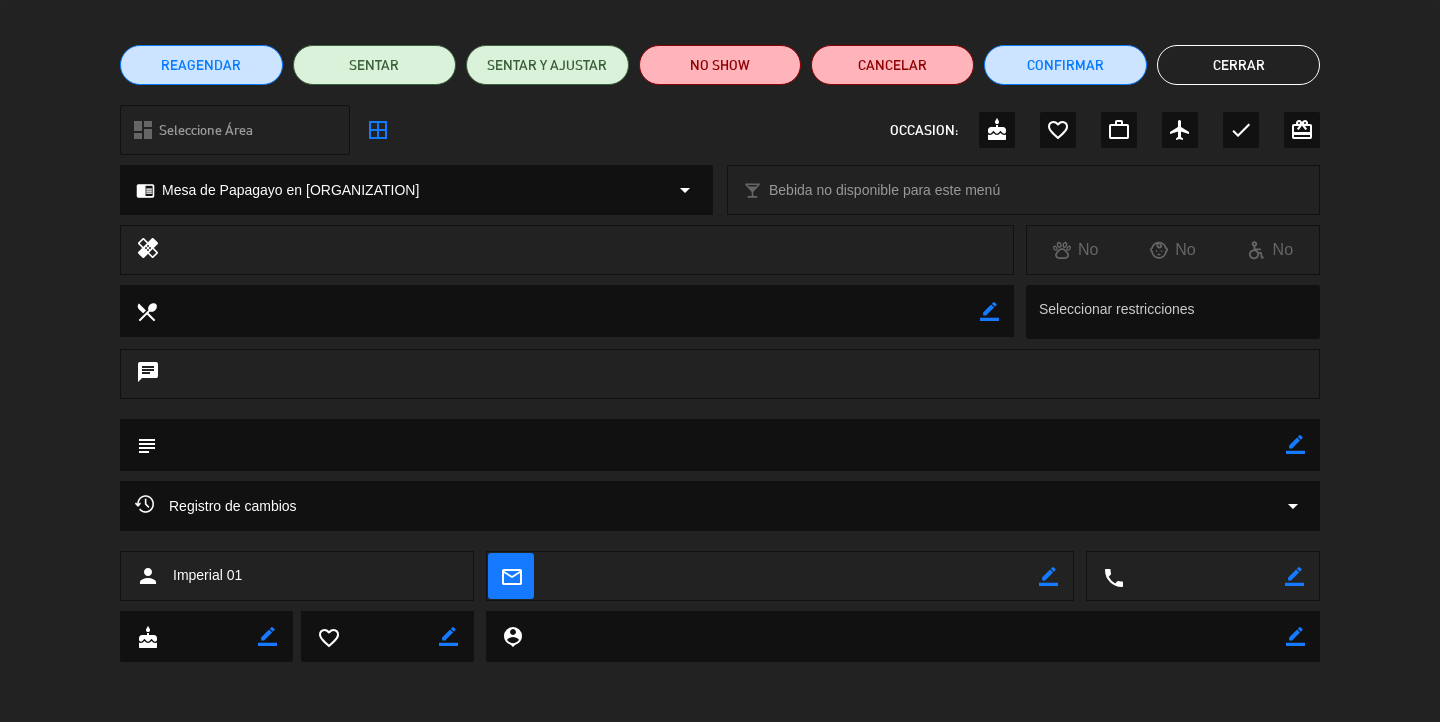 click on "border_color" 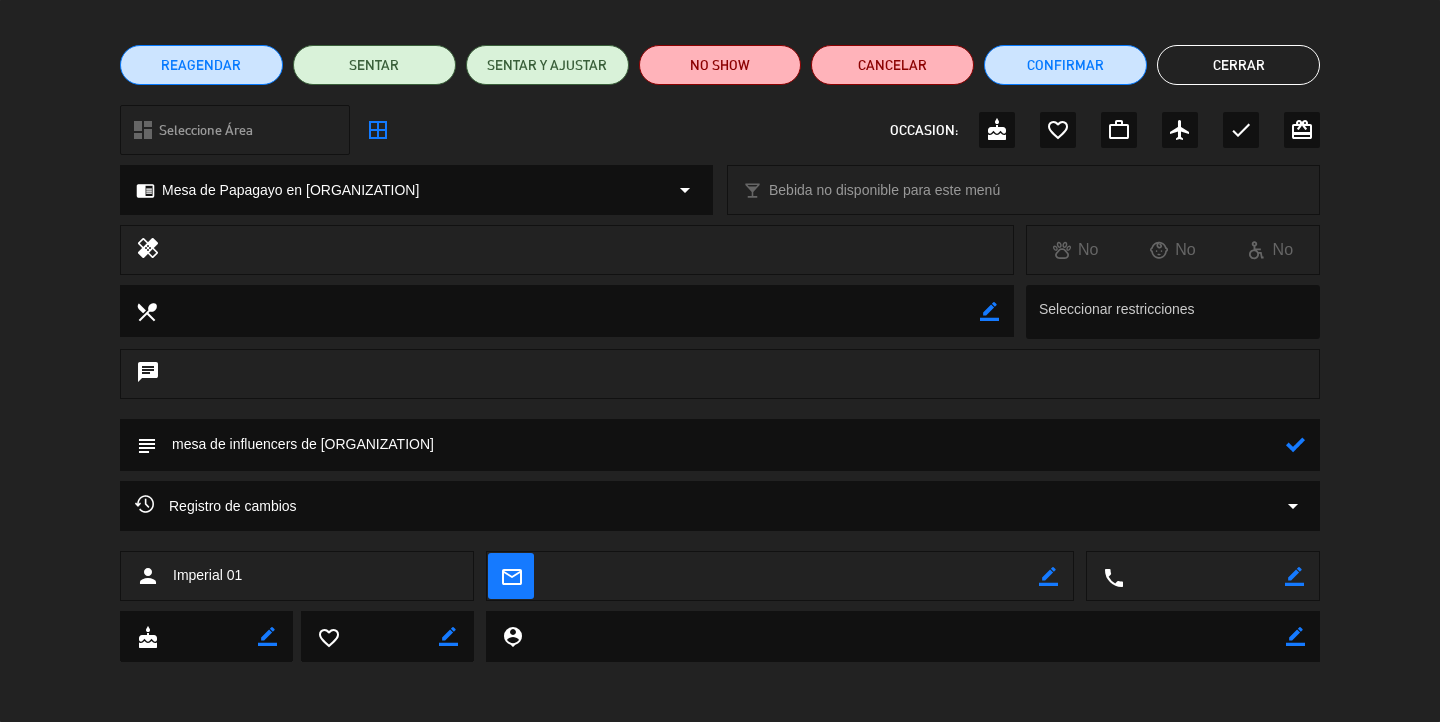 type on "mesa de influencers de [ORGANIZATION]" 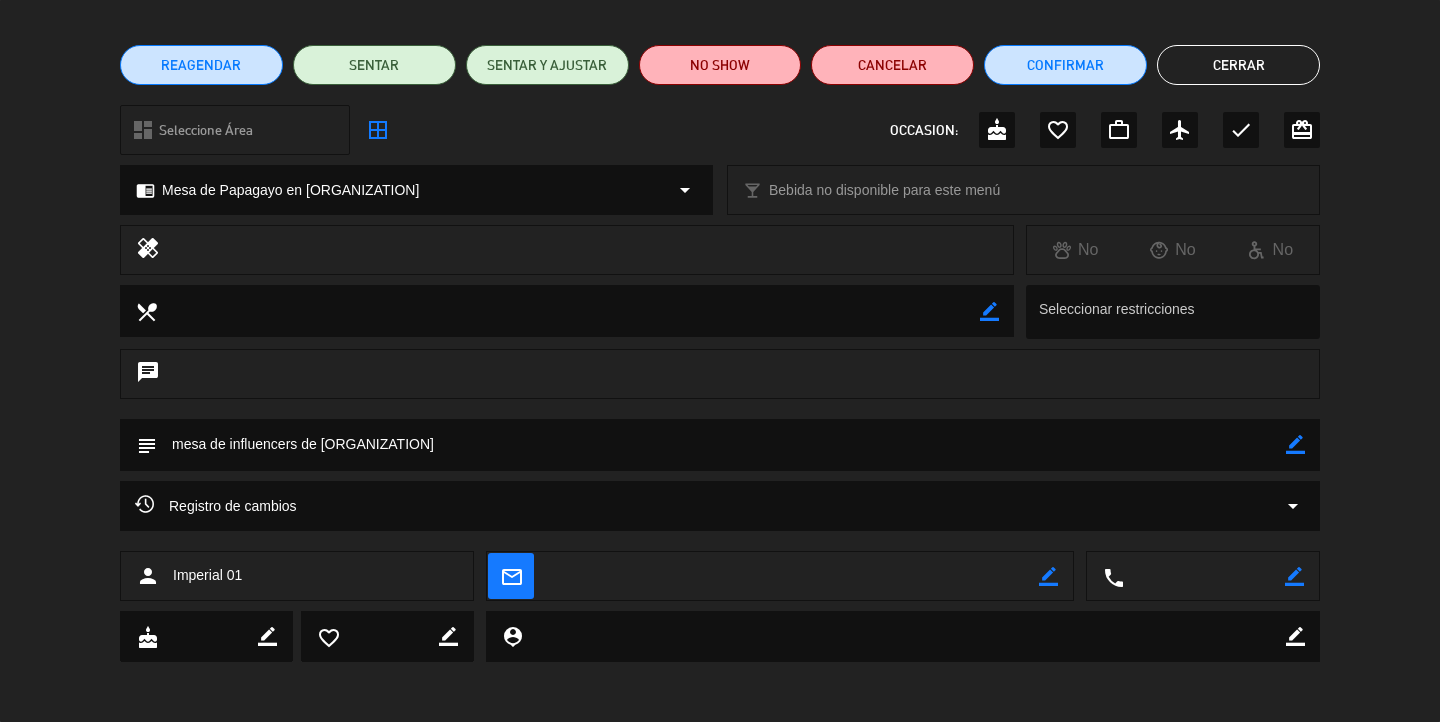 click 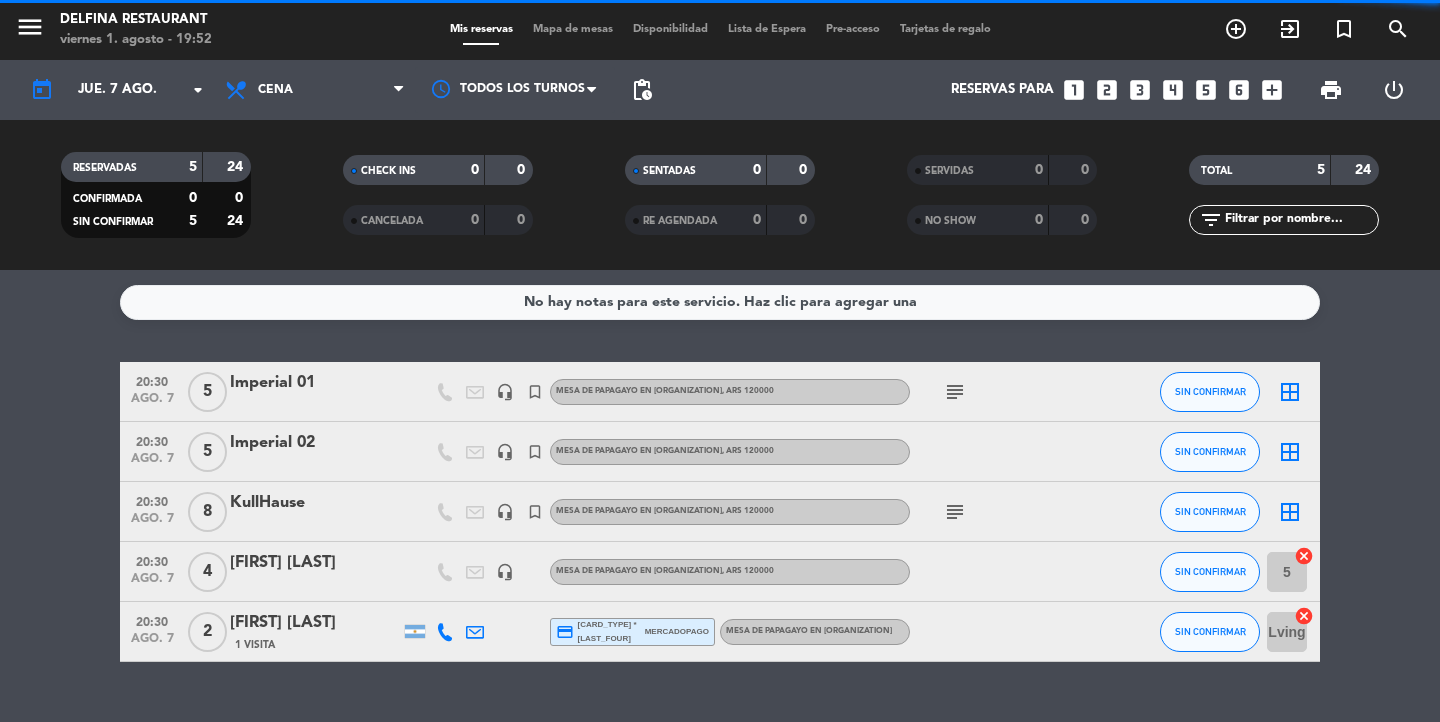 click on "Imperial 02" 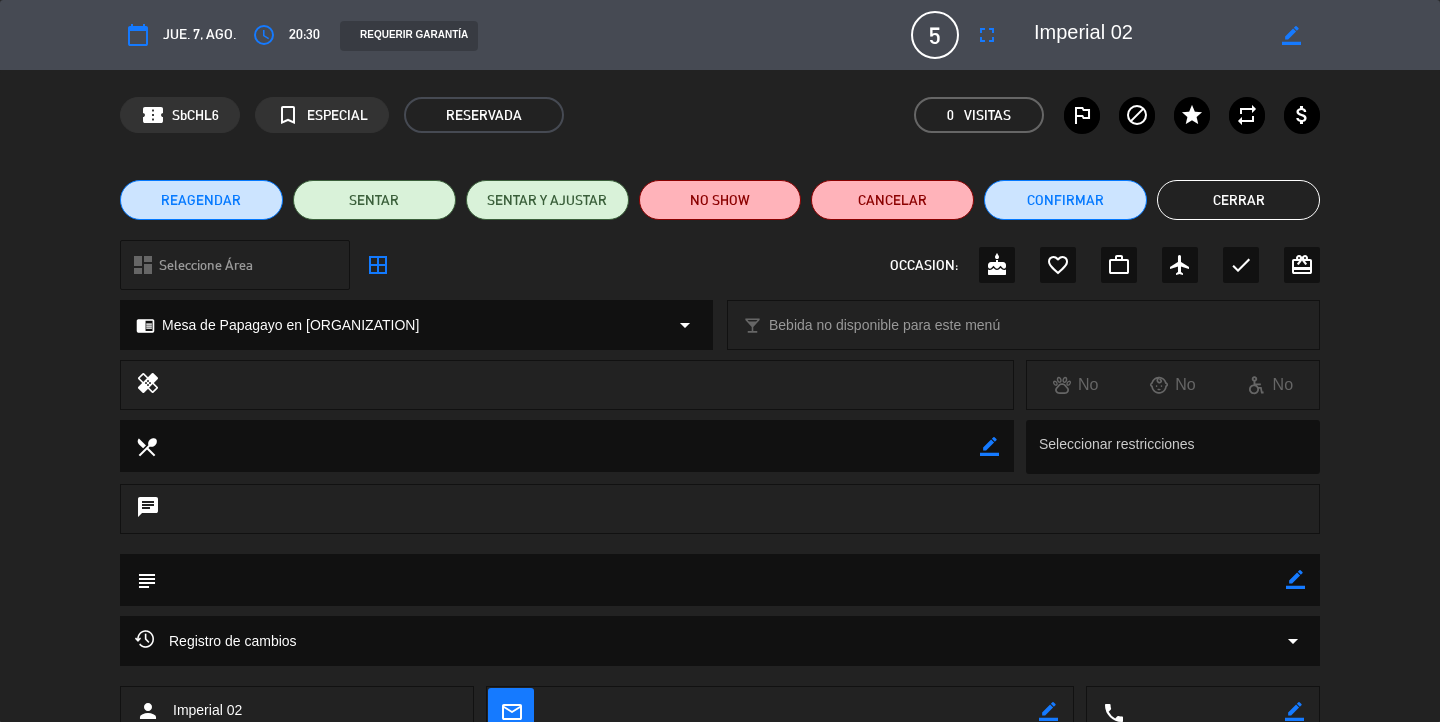 click on "border_color" 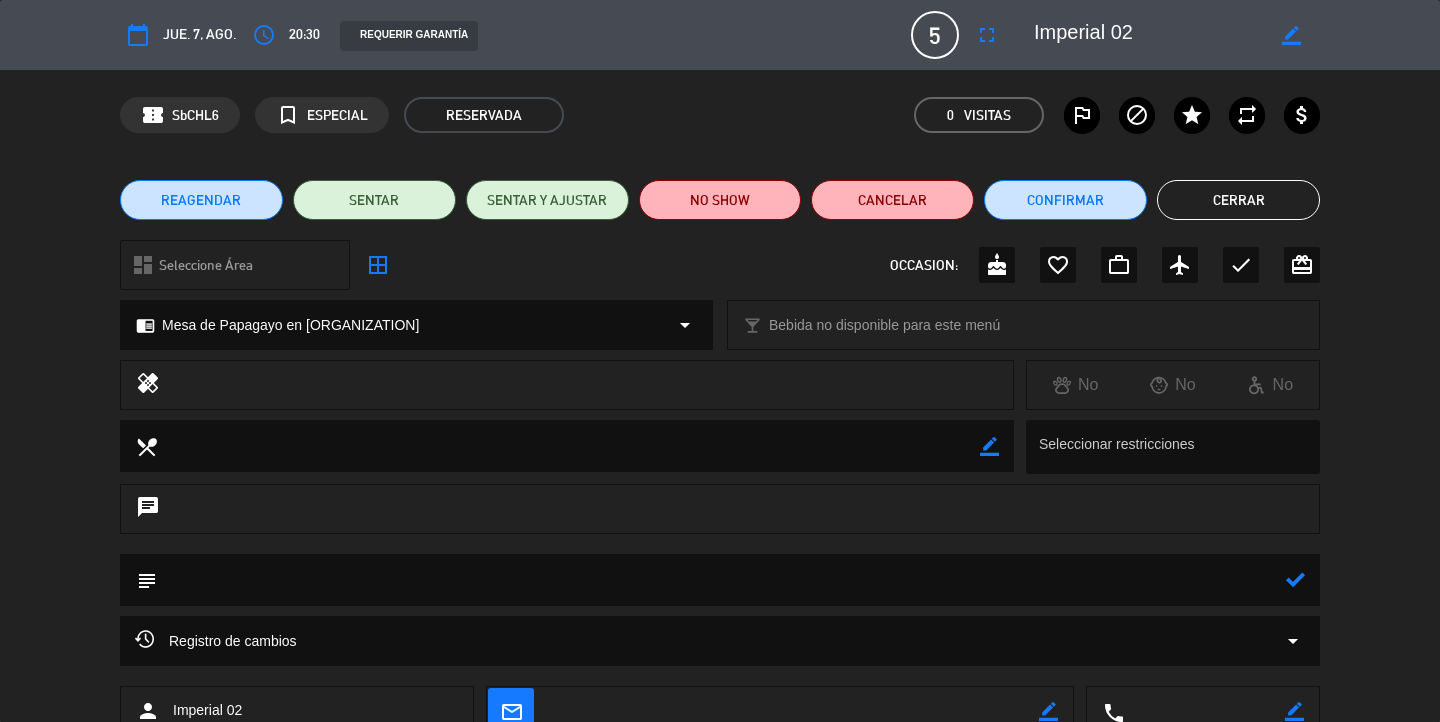paste on "mesa de influencers de [ORGANIZATION]" 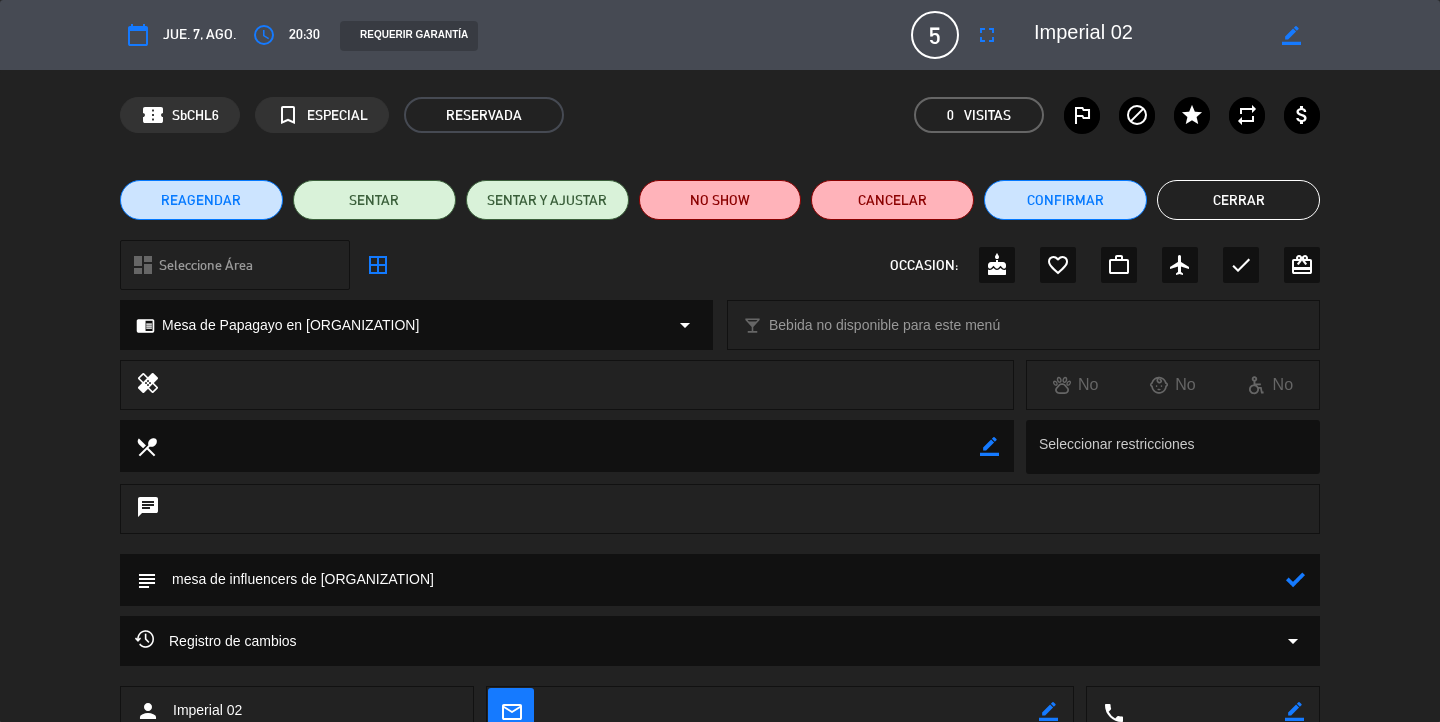 type on "mesa de influencers de [ORGANIZATION]" 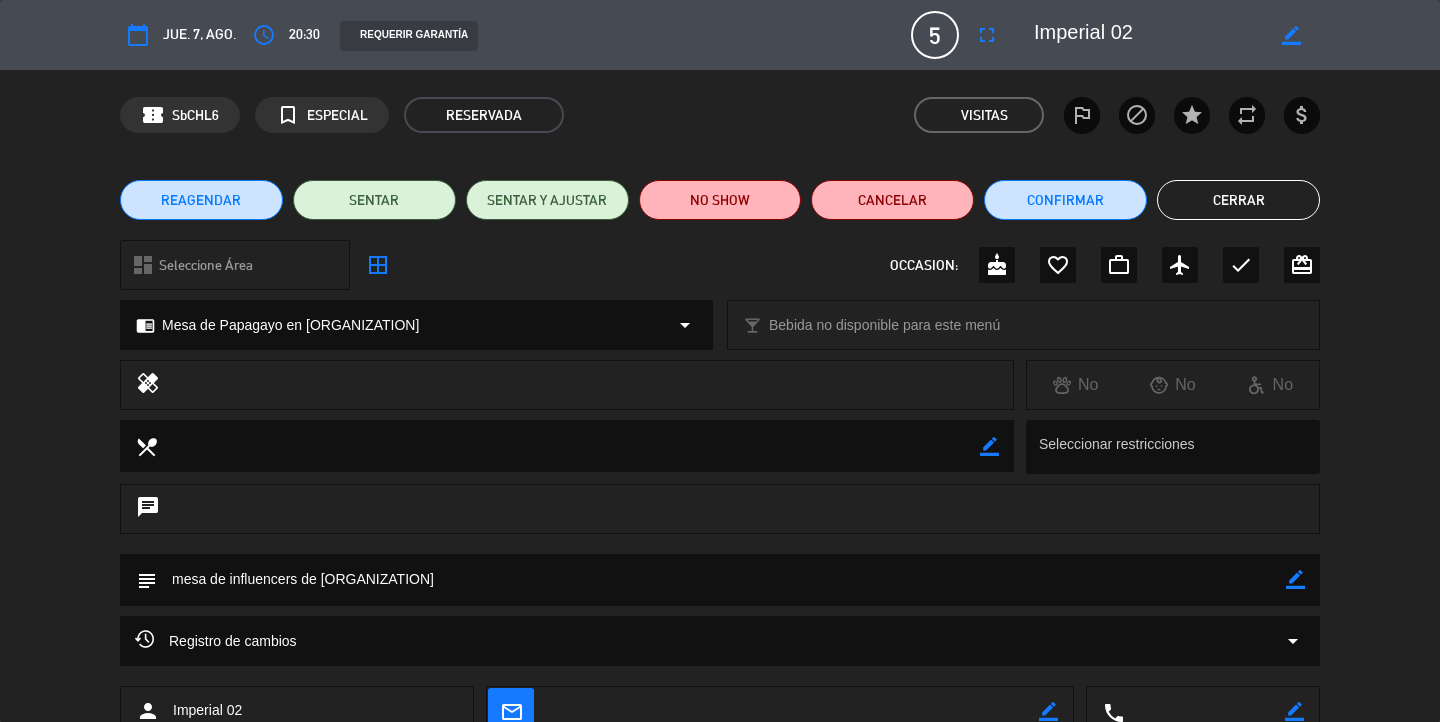 click on "Cerrar" 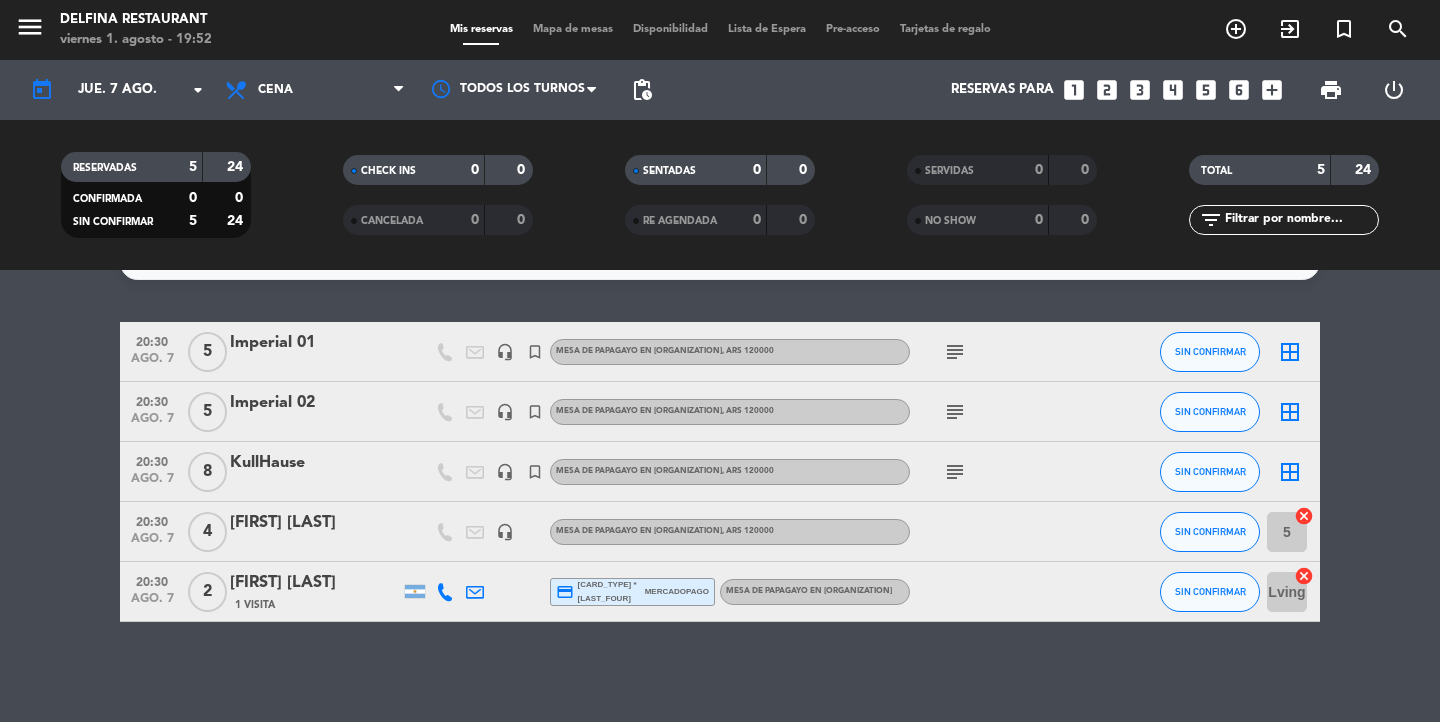 scroll, scrollTop: 0, scrollLeft: 0, axis: both 